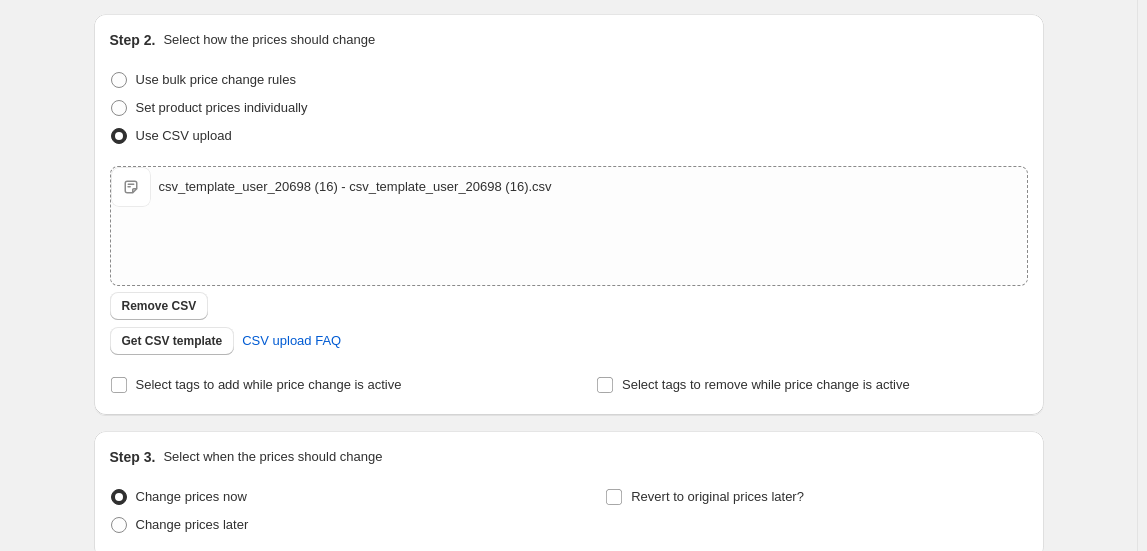 scroll, scrollTop: 363, scrollLeft: 0, axis: vertical 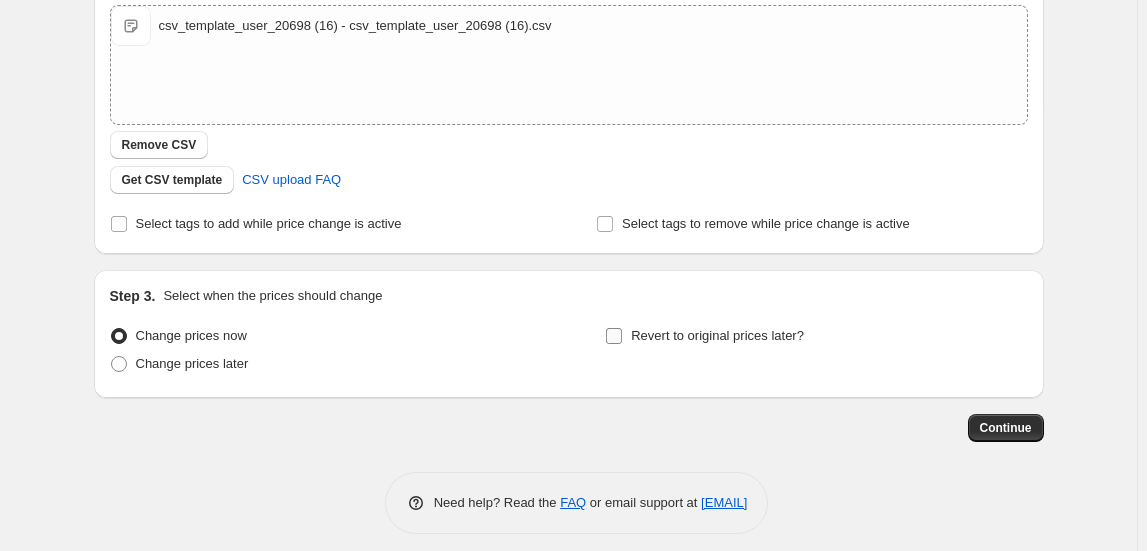 click on "Revert to original prices later?" at bounding box center (717, 335) 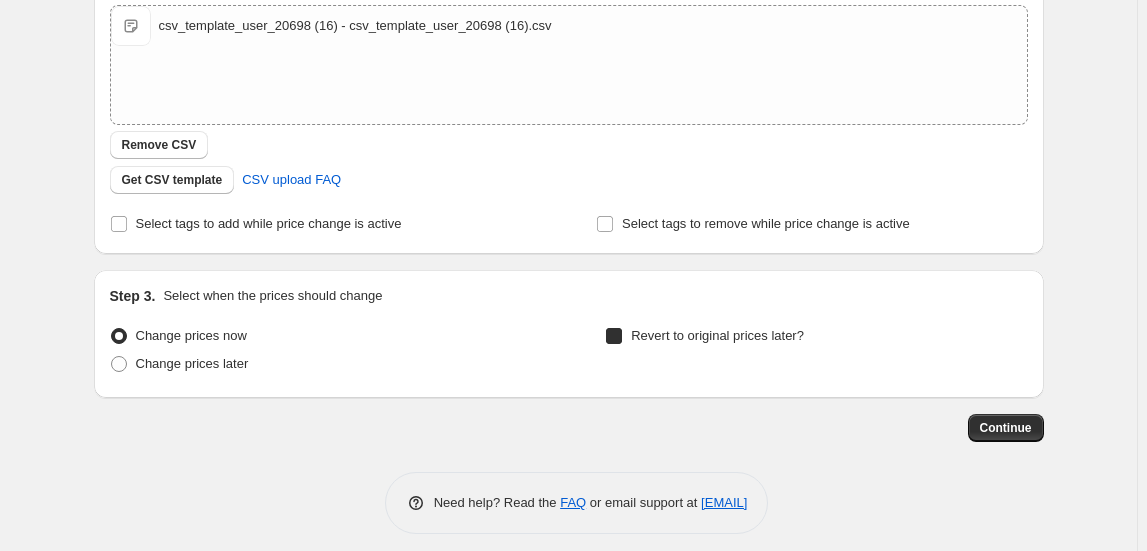 checkbox on "true" 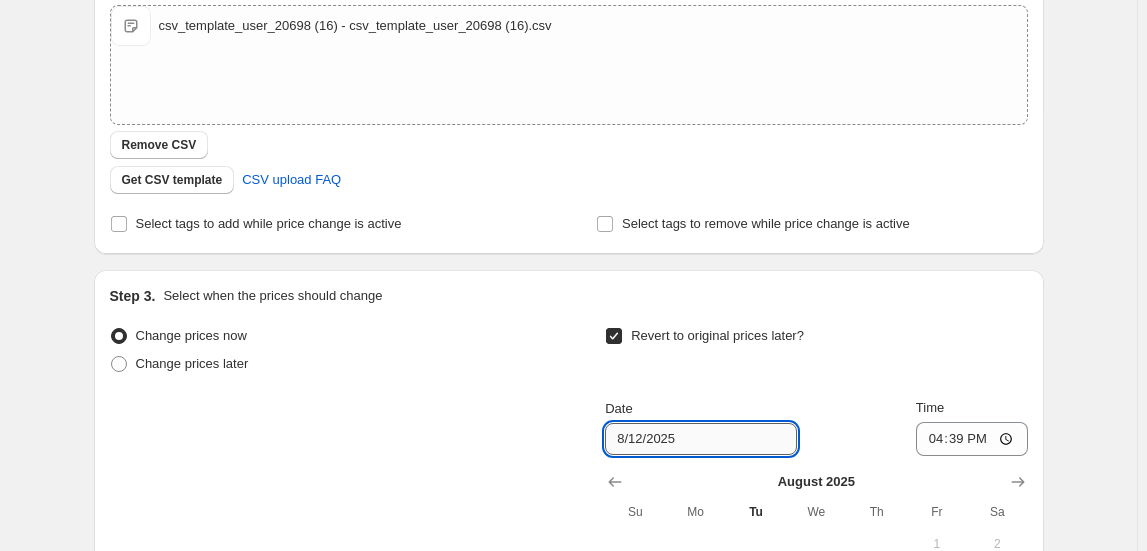 click on "8/12/2025" at bounding box center [701, 439] 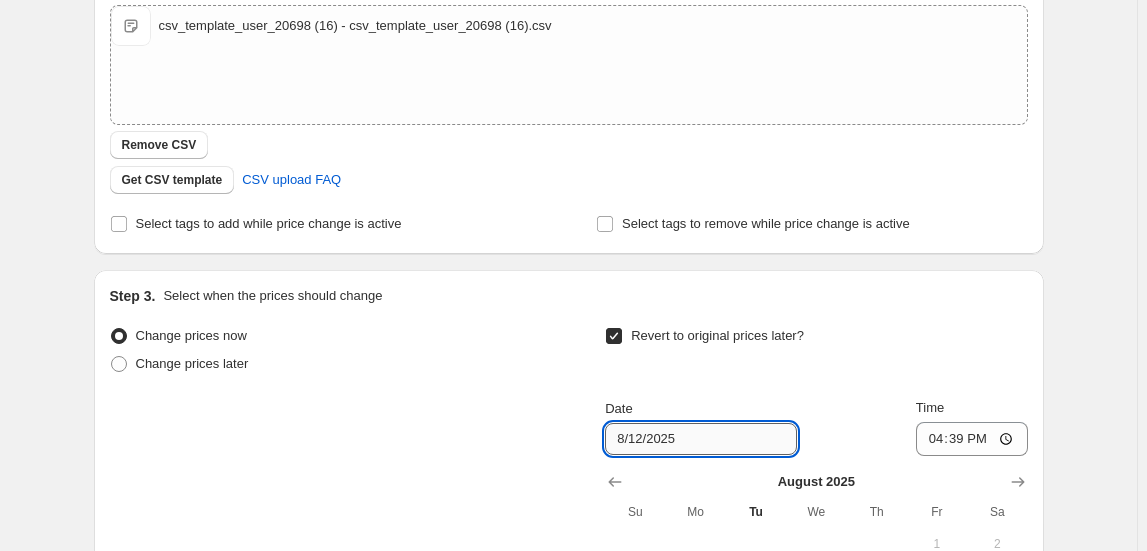 click on "8/12/2025" at bounding box center (701, 439) 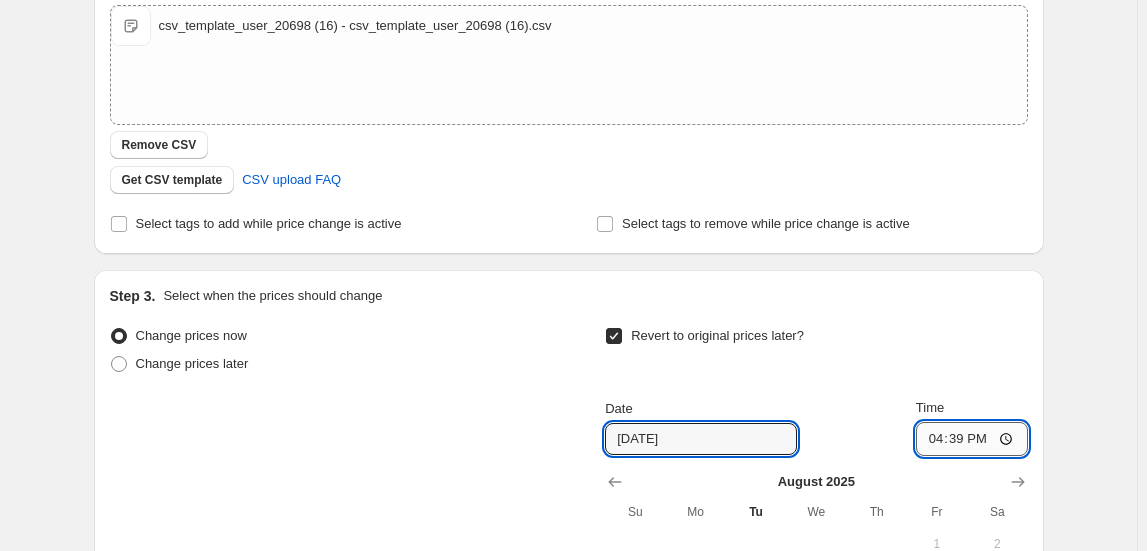 type on "8/12/2025" 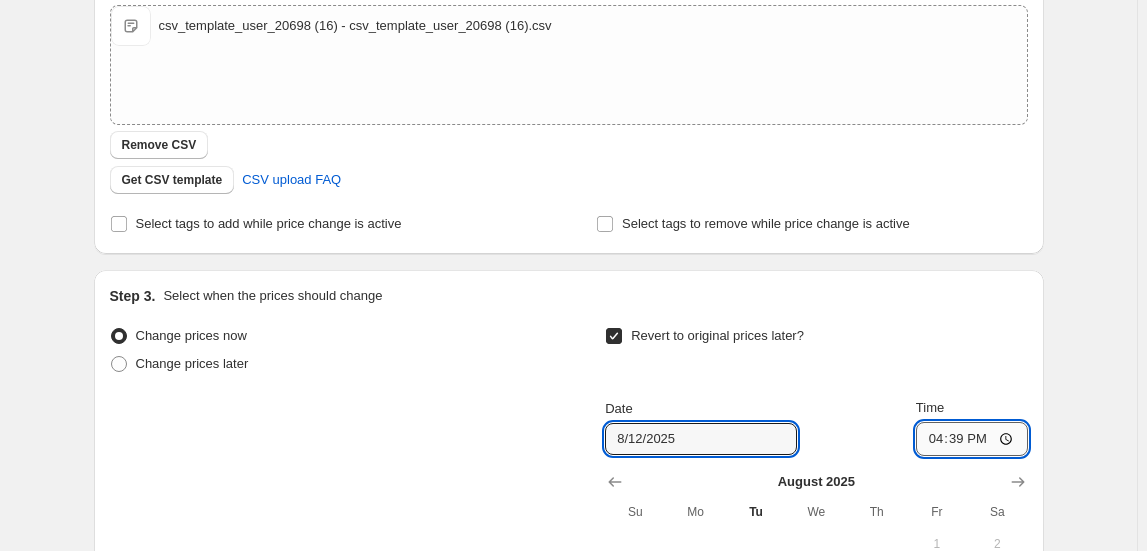click on "16:39" at bounding box center (972, 439) 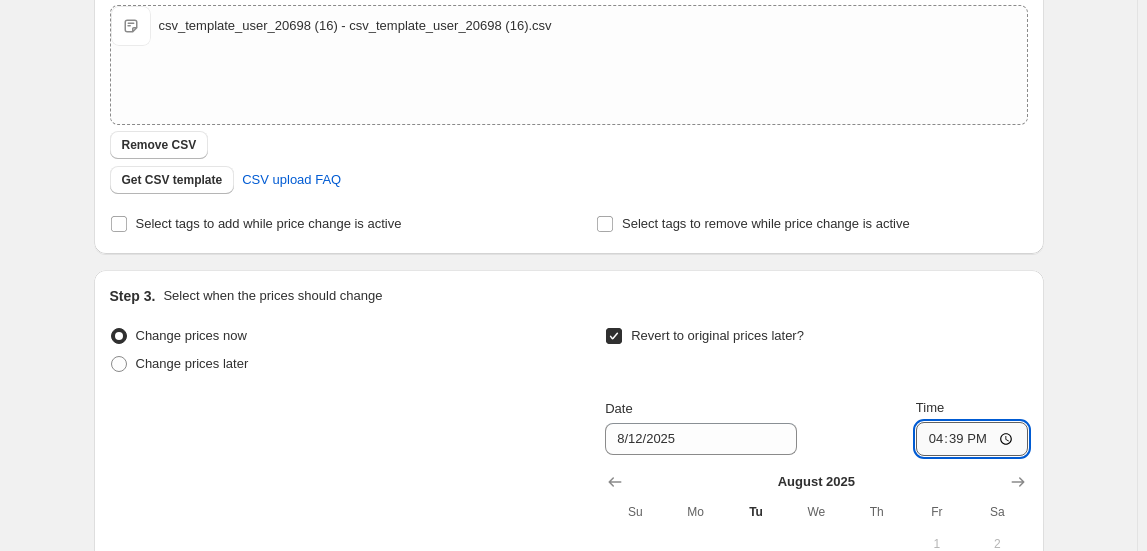 click on "16:39" at bounding box center (972, 439) 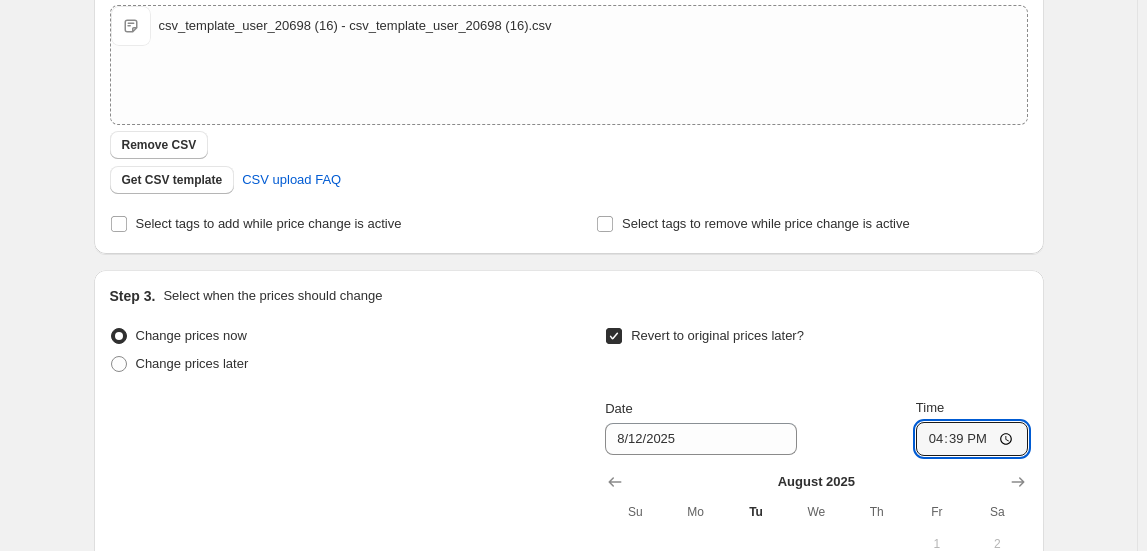 drag, startPoint x: 997, startPoint y: 435, endPoint x: 906, endPoint y: 428, distance: 91.26884 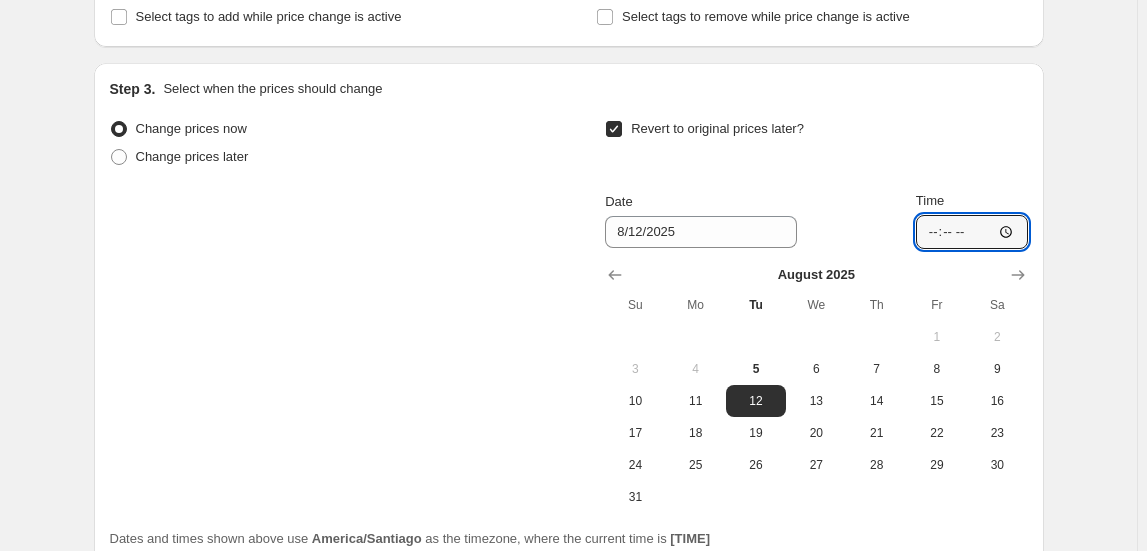 scroll, scrollTop: 545, scrollLeft: 0, axis: vertical 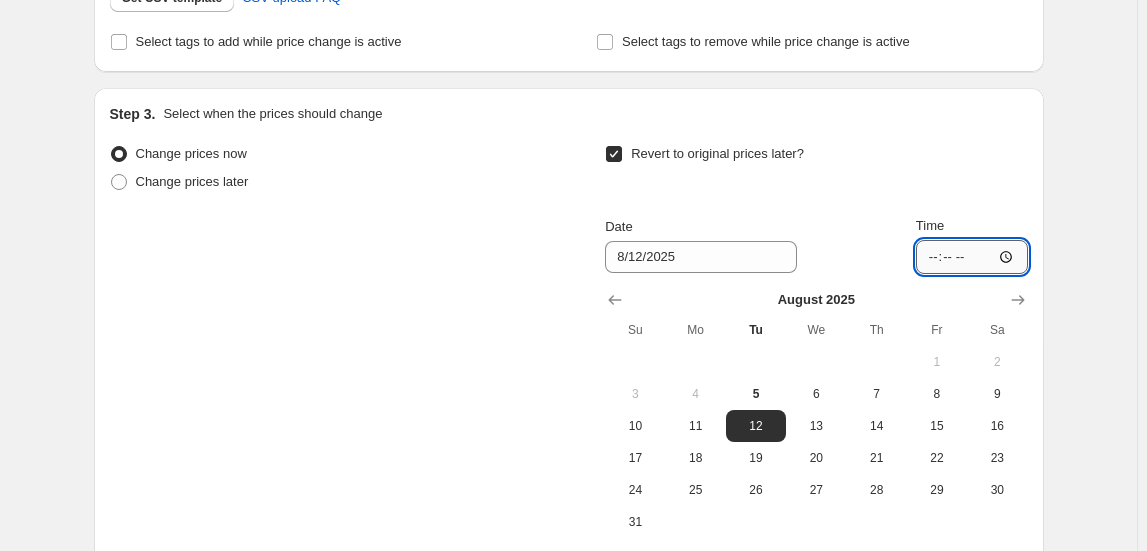 click on "Time" at bounding box center (972, 257) 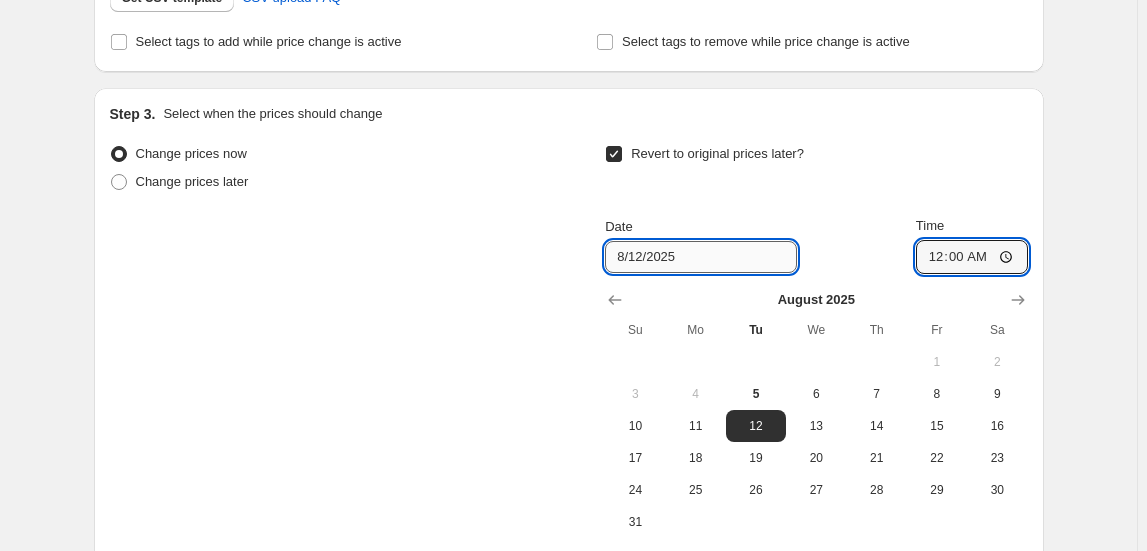 click on "8/12/2025" at bounding box center (701, 257) 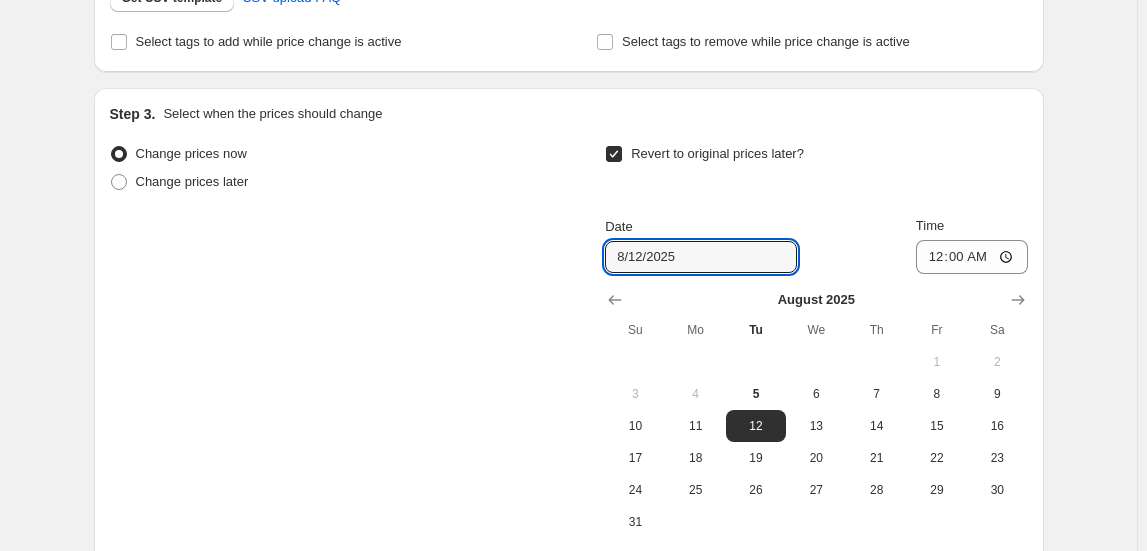 click on "Change prices now Change prices later Revert to original prices later? Date 8/12/2025 Time 00:00 August   2025 Su Mo Tu We Th Fr Sa 1 2 3 4 5 6 7 8 9 10 11 12 13 14 15 16 17 18 19 20 21 22 23 24 25 26 27 28 29 30 31" at bounding box center (569, 339) 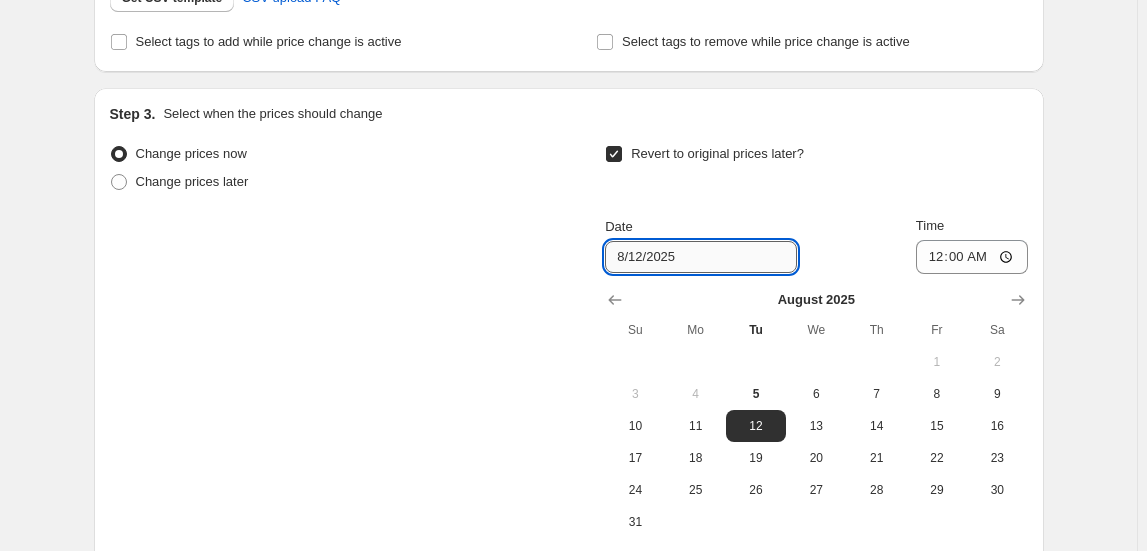 click on "8/12/2025" at bounding box center (701, 257) 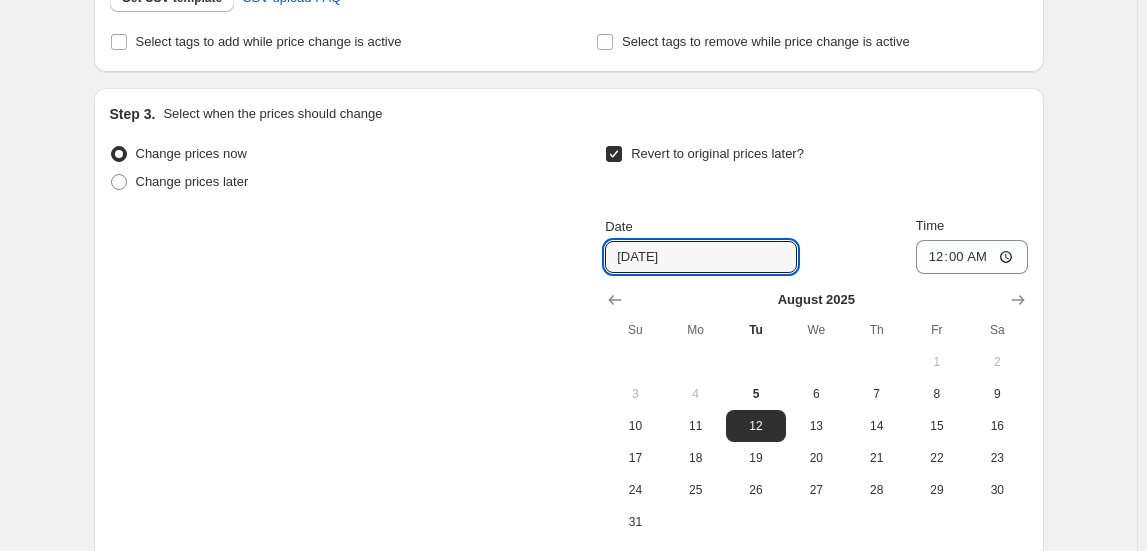 type on "5/8/2025" 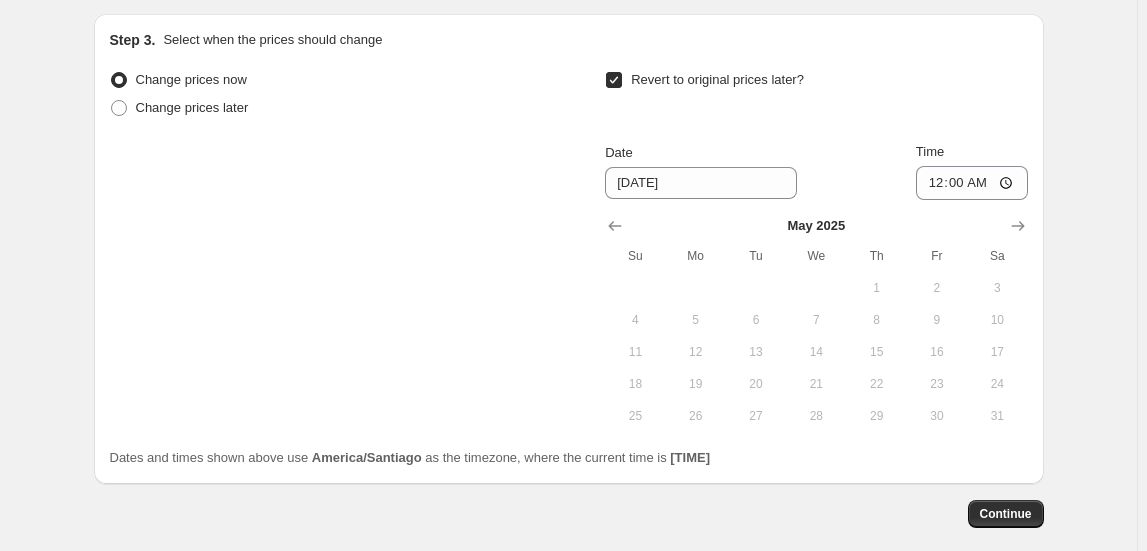 scroll, scrollTop: 444, scrollLeft: 0, axis: vertical 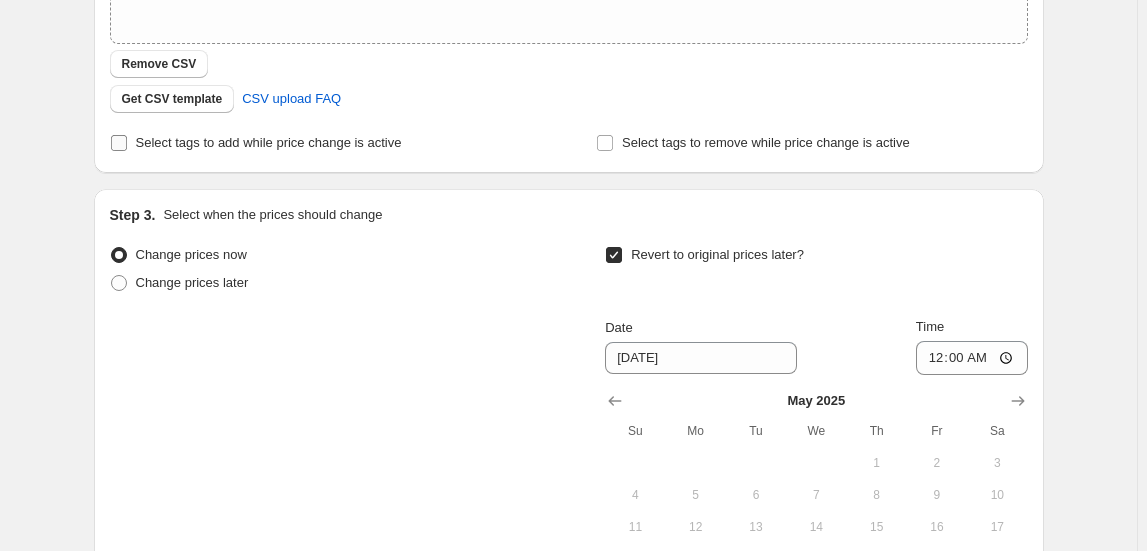 click on "Select tags to add while price change is active" at bounding box center [119, 143] 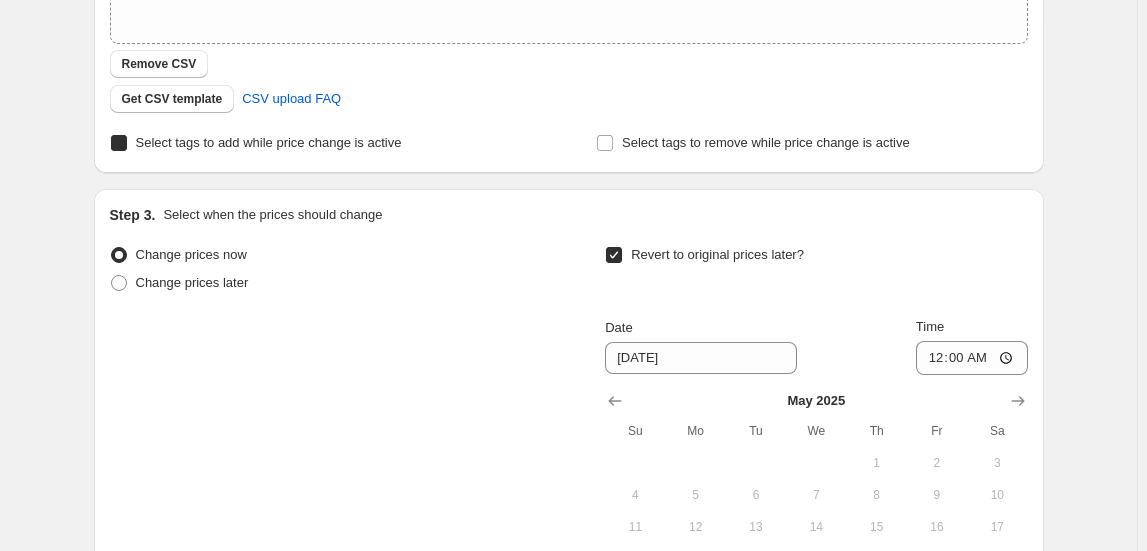 checkbox on "true" 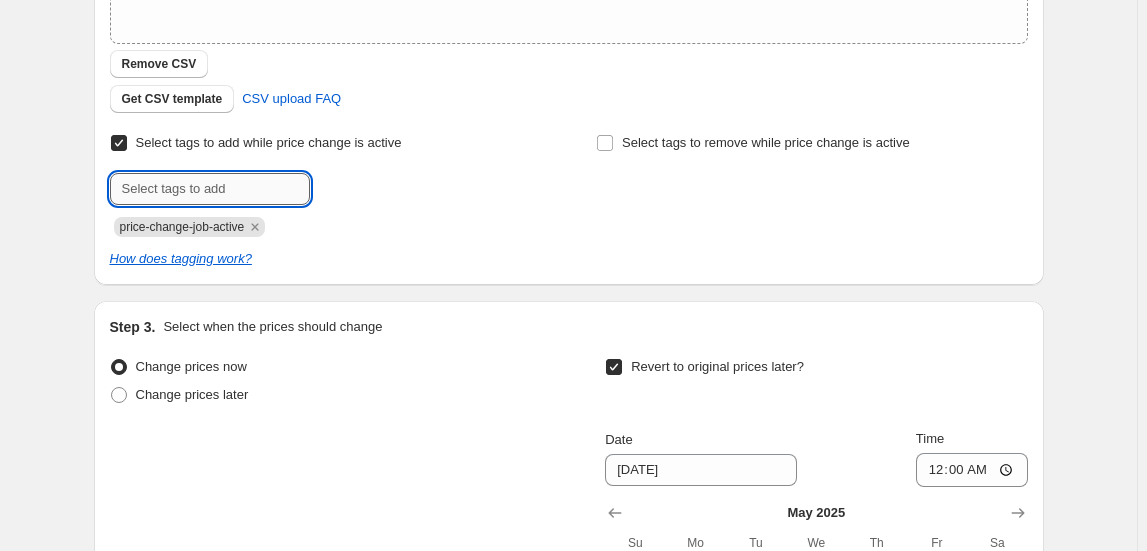 click at bounding box center (210, 189) 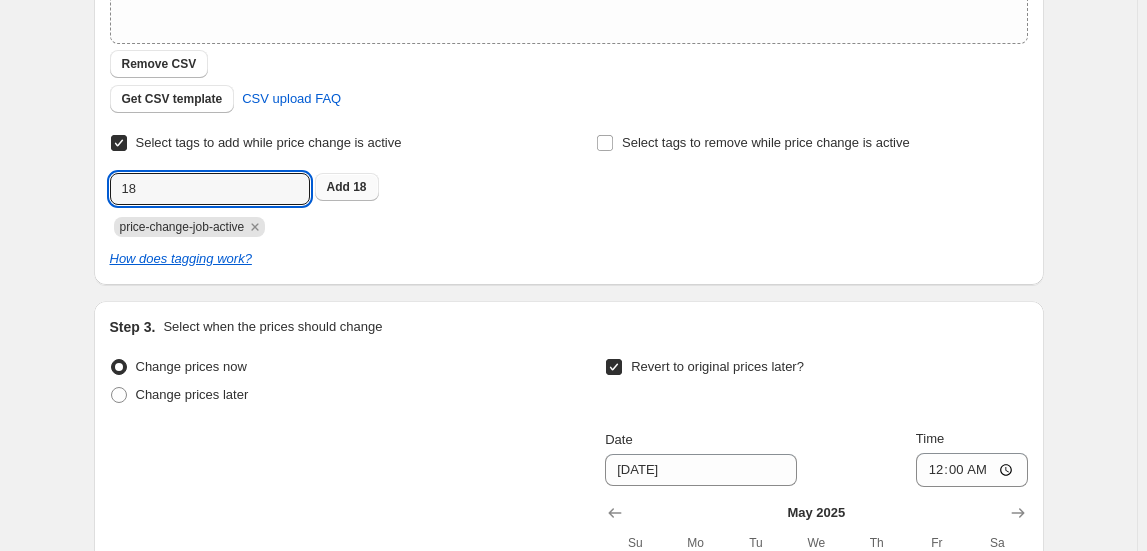 type on "18" 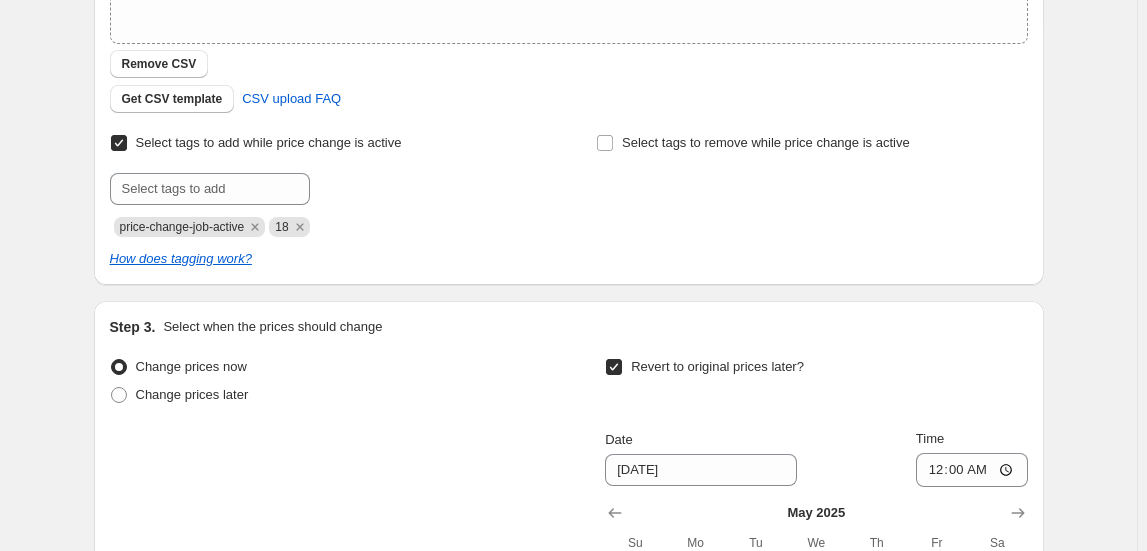 click on "price-change-job-active 18" at bounding box center (325, 225) 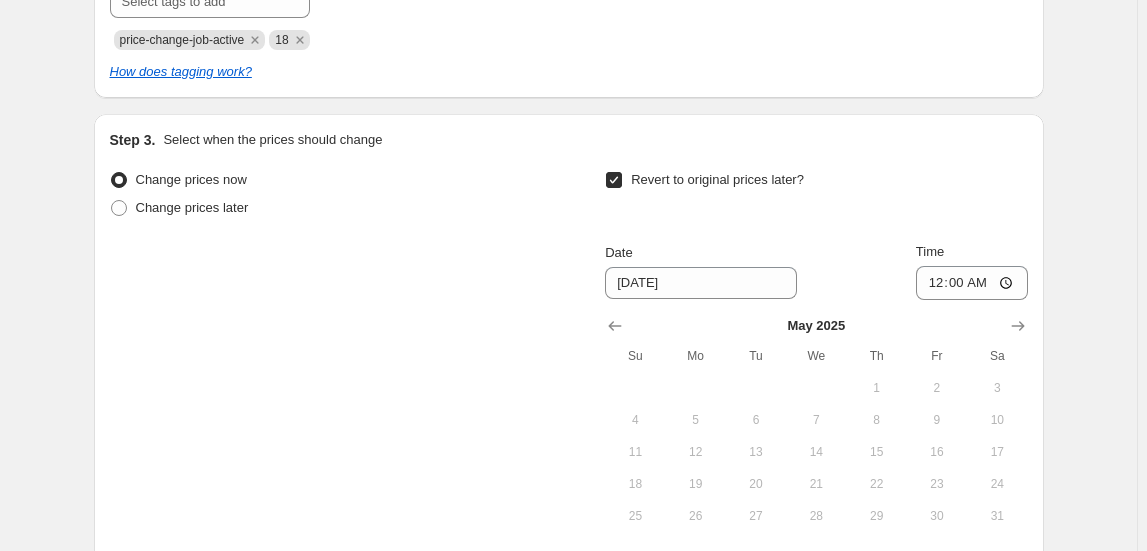 scroll, scrollTop: 829, scrollLeft: 0, axis: vertical 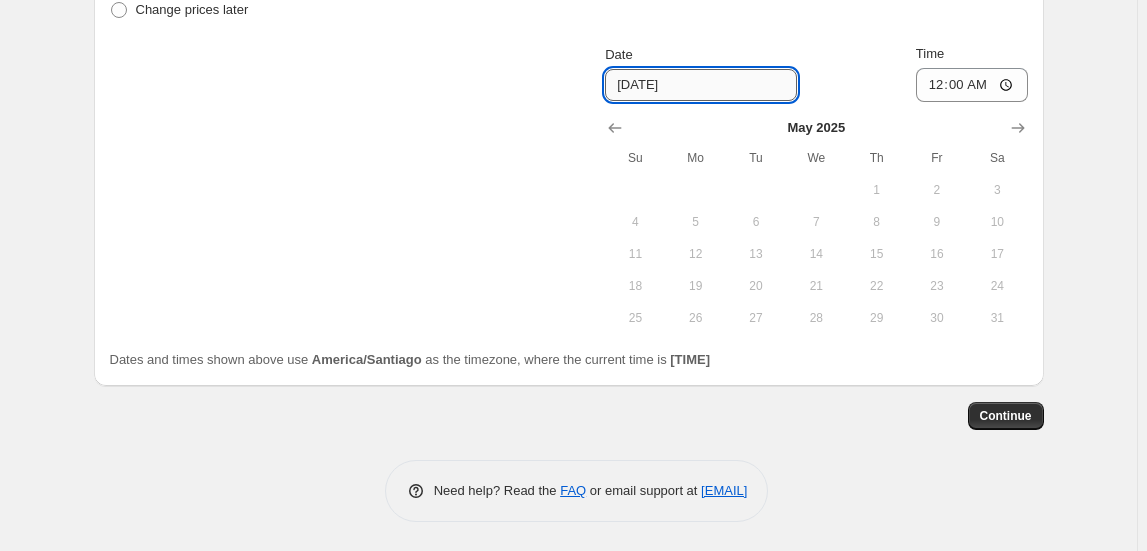 click on "5/8/2025" at bounding box center [701, 85] 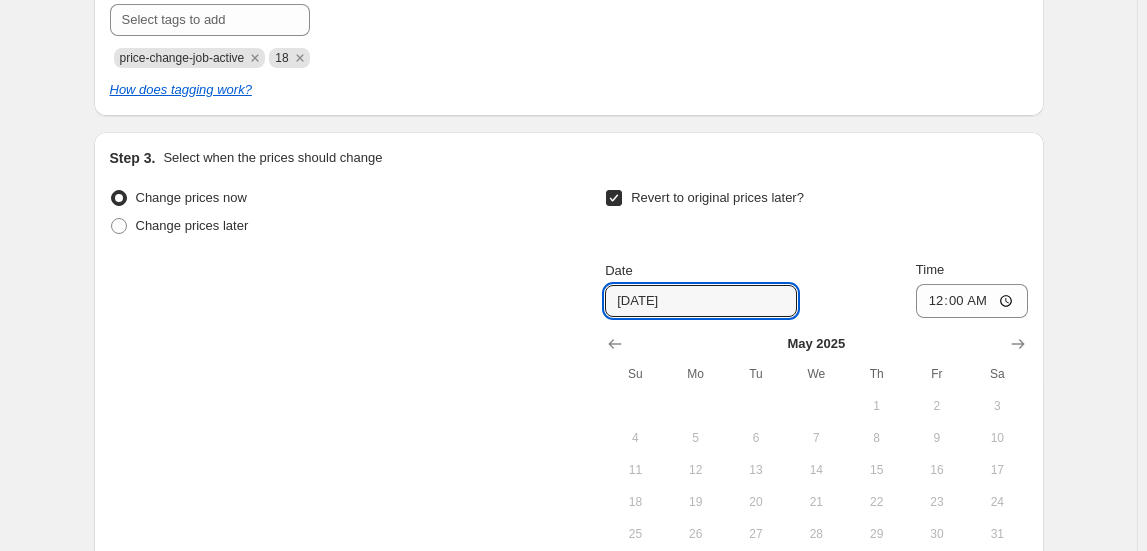 scroll, scrollTop: 465, scrollLeft: 0, axis: vertical 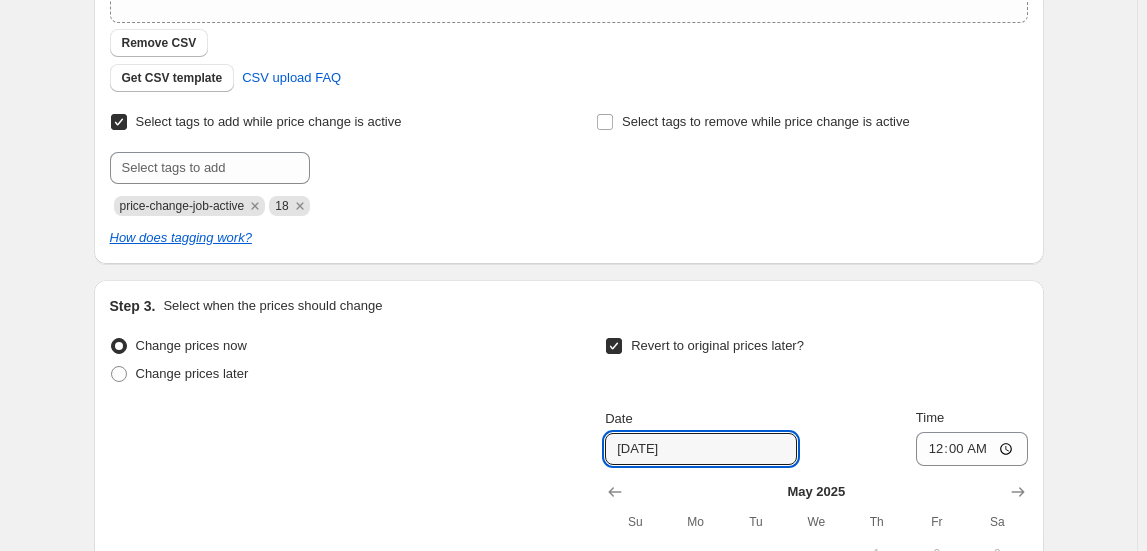 drag, startPoint x: 724, startPoint y: 448, endPoint x: 466, endPoint y: 421, distance: 259.40894 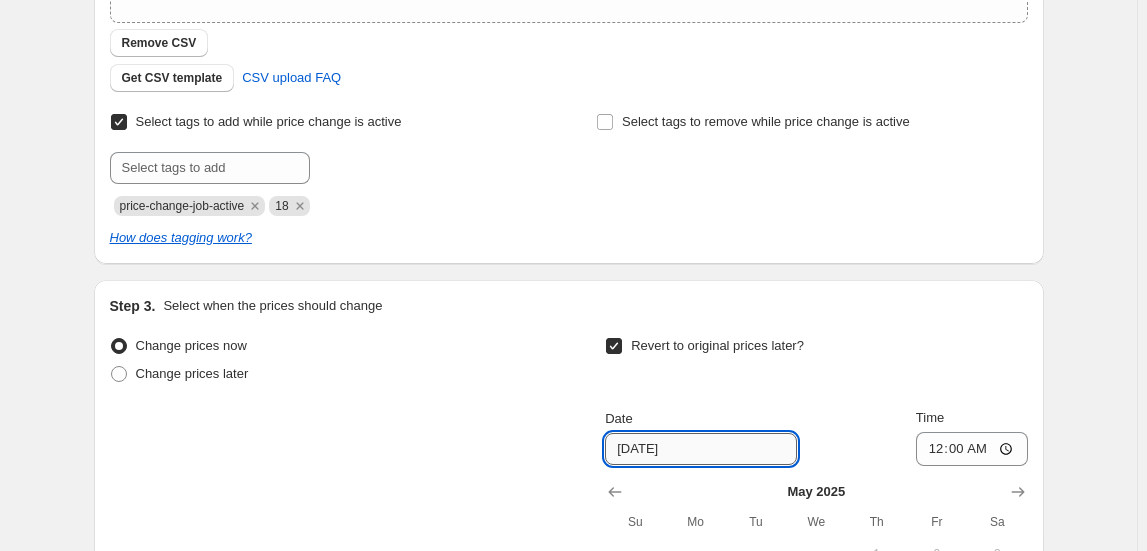 click on "5/8/2025" at bounding box center [701, 449] 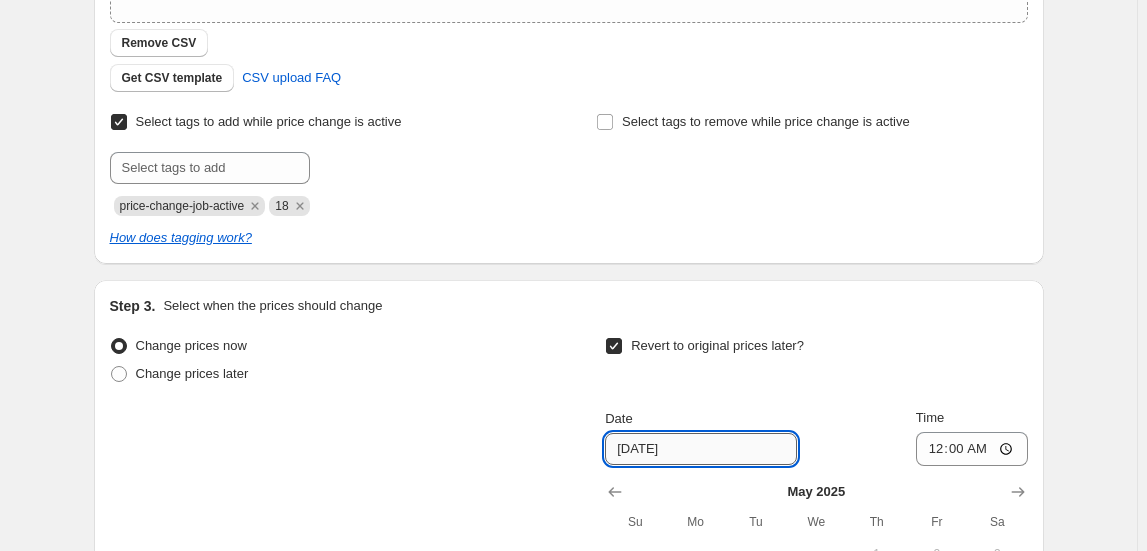 click on "5/8/2025" at bounding box center [701, 449] 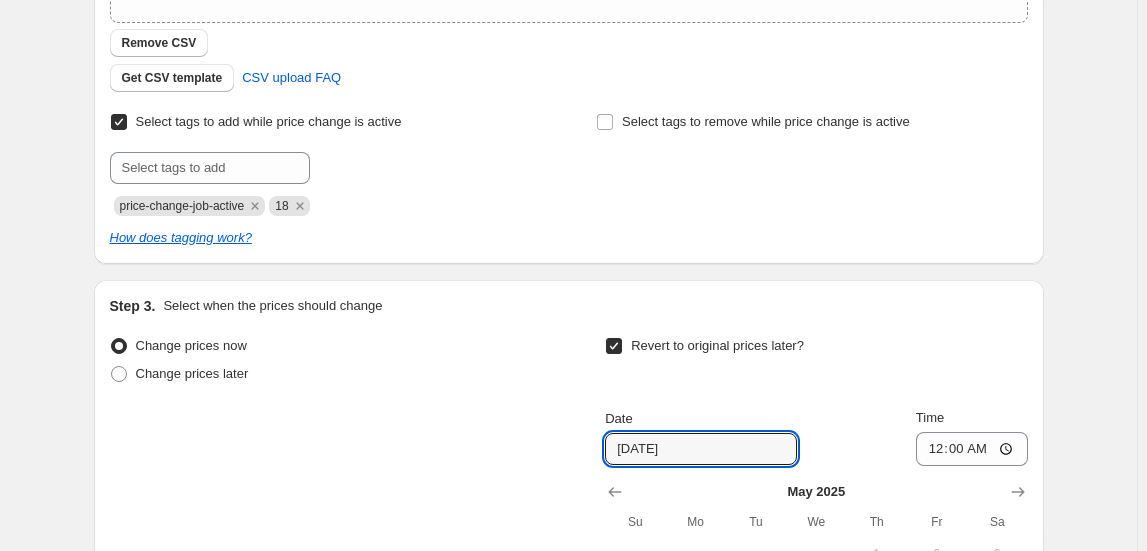 type on "[DATE]" 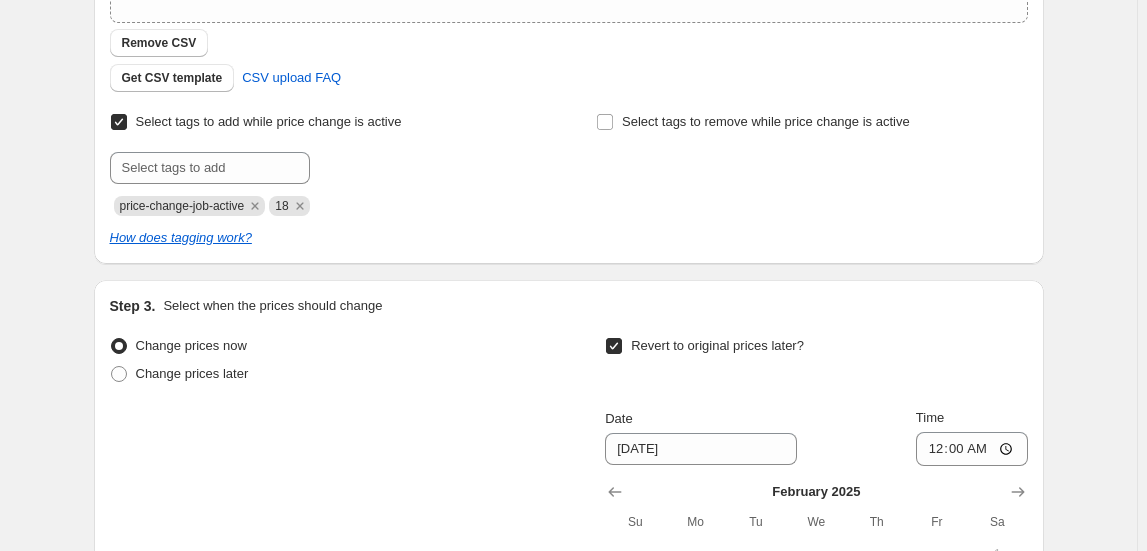 click on "Revert to original prices later?" at bounding box center [816, 362] 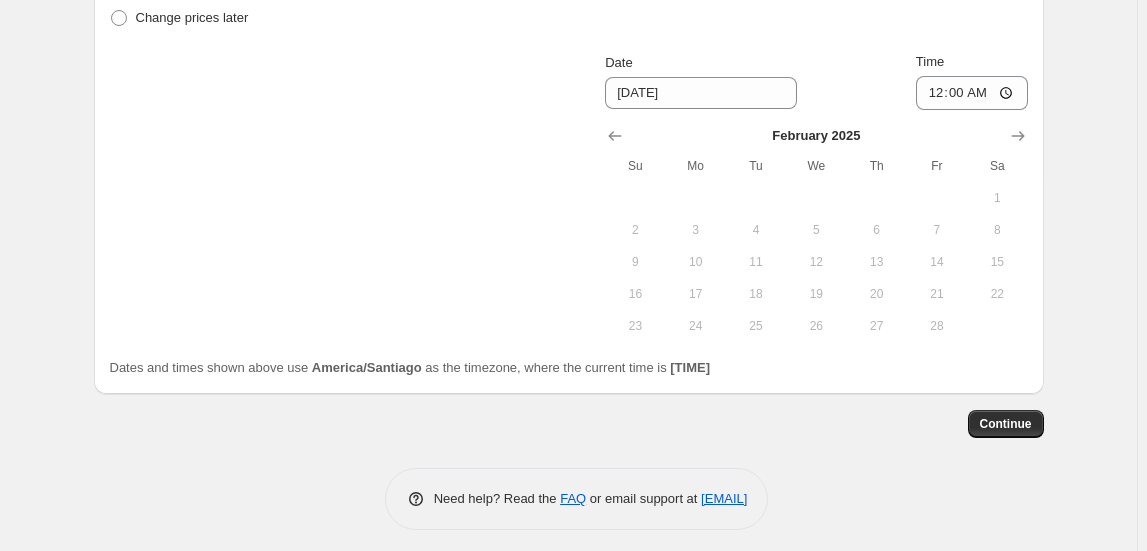 scroll, scrollTop: 829, scrollLeft: 0, axis: vertical 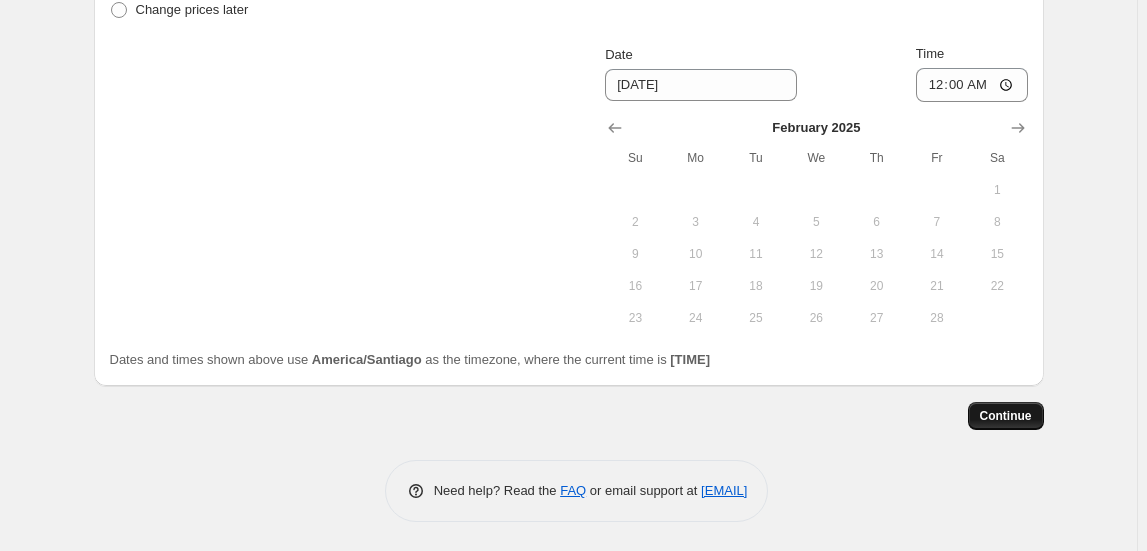 click on "Continue" at bounding box center [1006, 416] 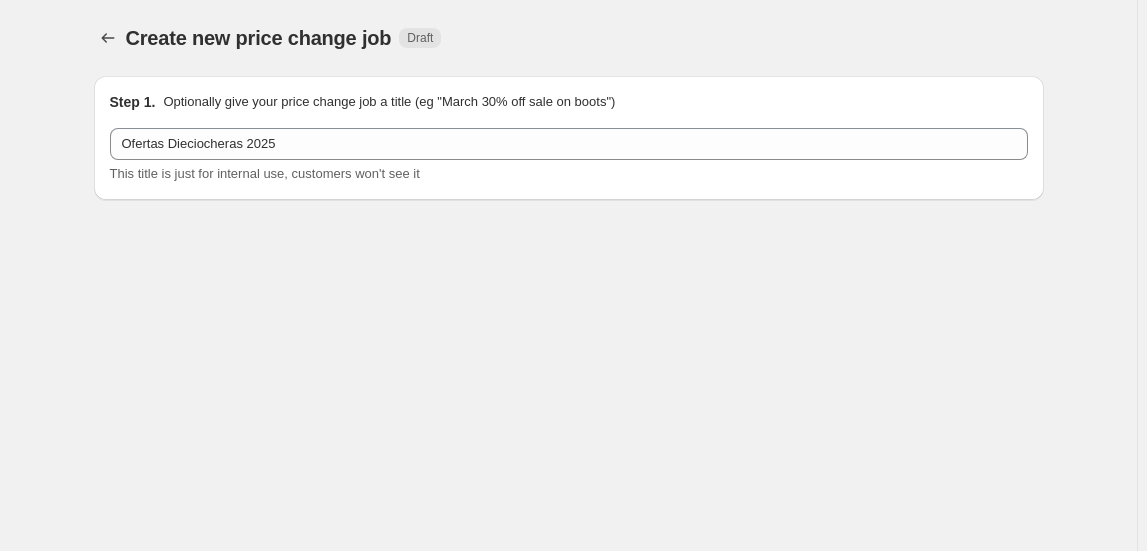 scroll, scrollTop: 829, scrollLeft: 0, axis: vertical 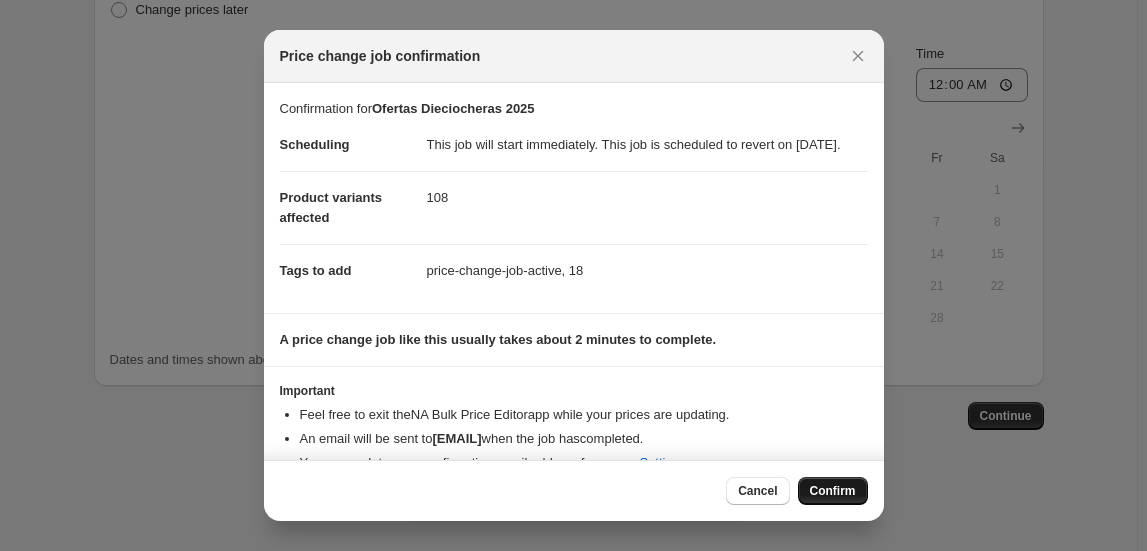 click on "Confirm" at bounding box center [833, 491] 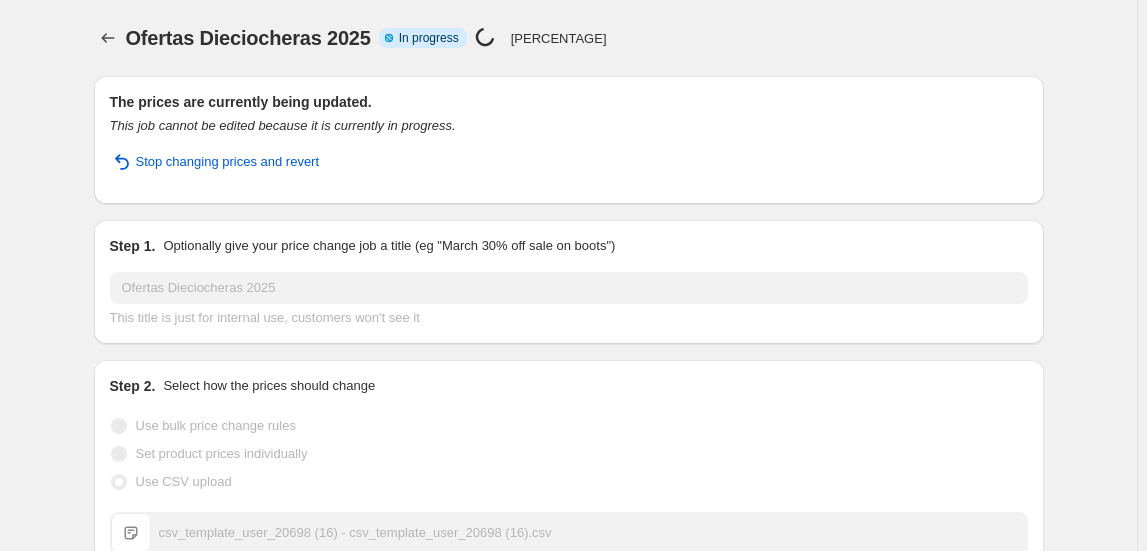 scroll, scrollTop: 0, scrollLeft: 0, axis: both 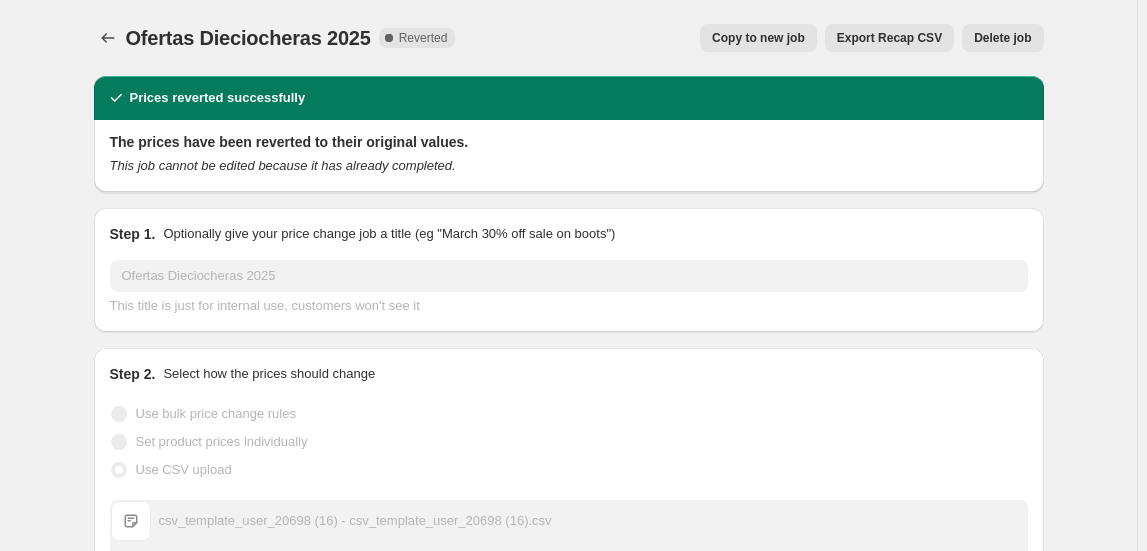 click on "Copy to new job" at bounding box center [758, 38] 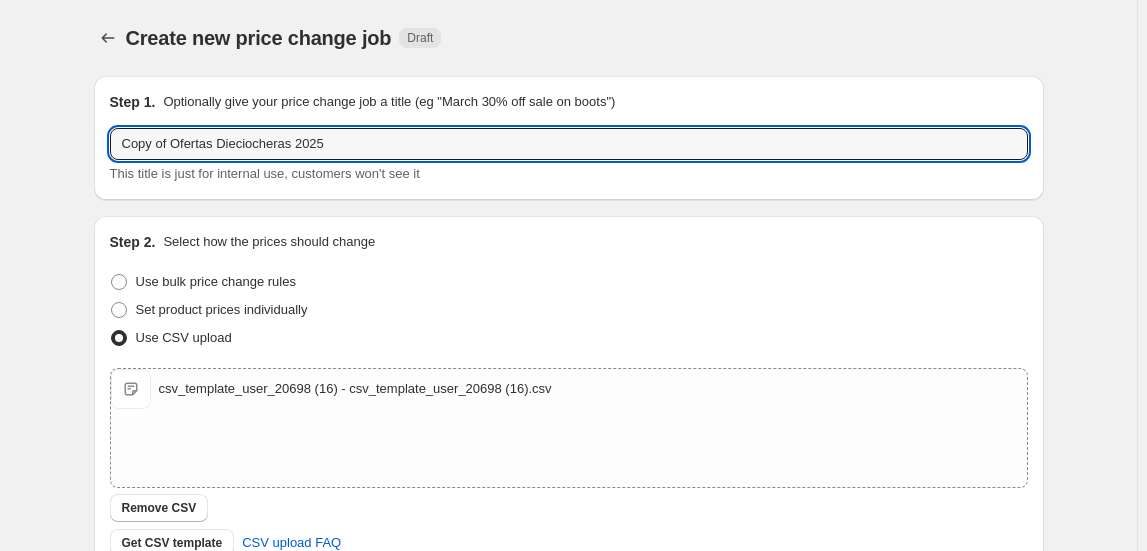 drag, startPoint x: 172, startPoint y: 139, endPoint x: -240, endPoint y: 136, distance: 412.01093 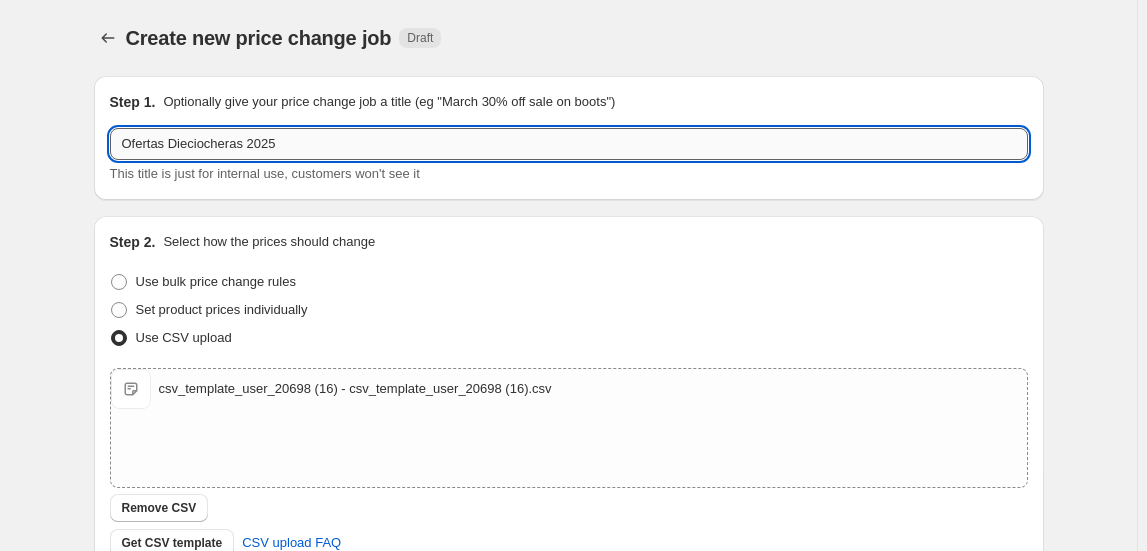 click on "Ofertas Dieciocheras 2025" at bounding box center (569, 144) 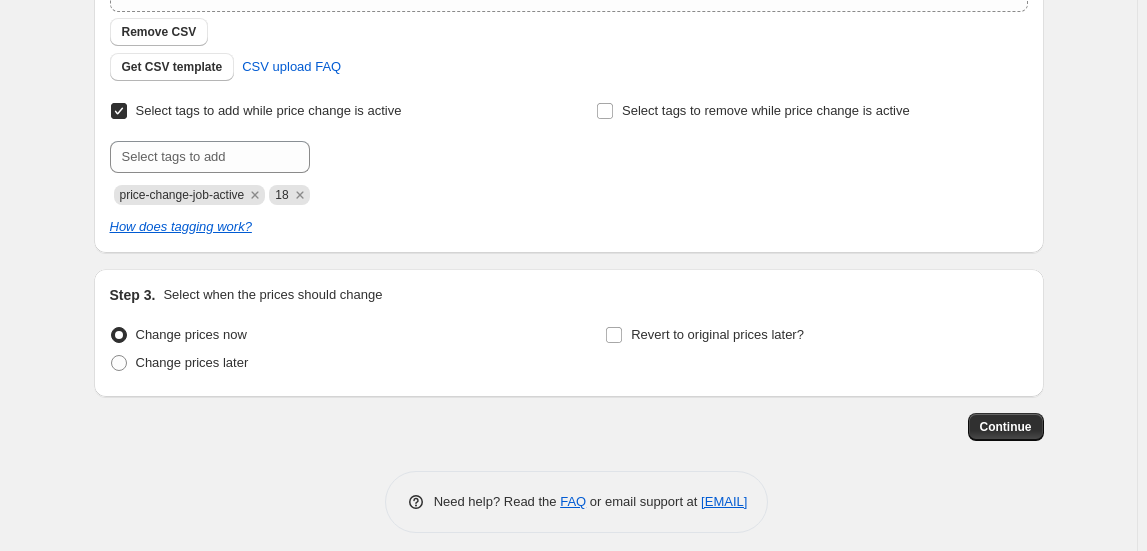 scroll, scrollTop: 487, scrollLeft: 0, axis: vertical 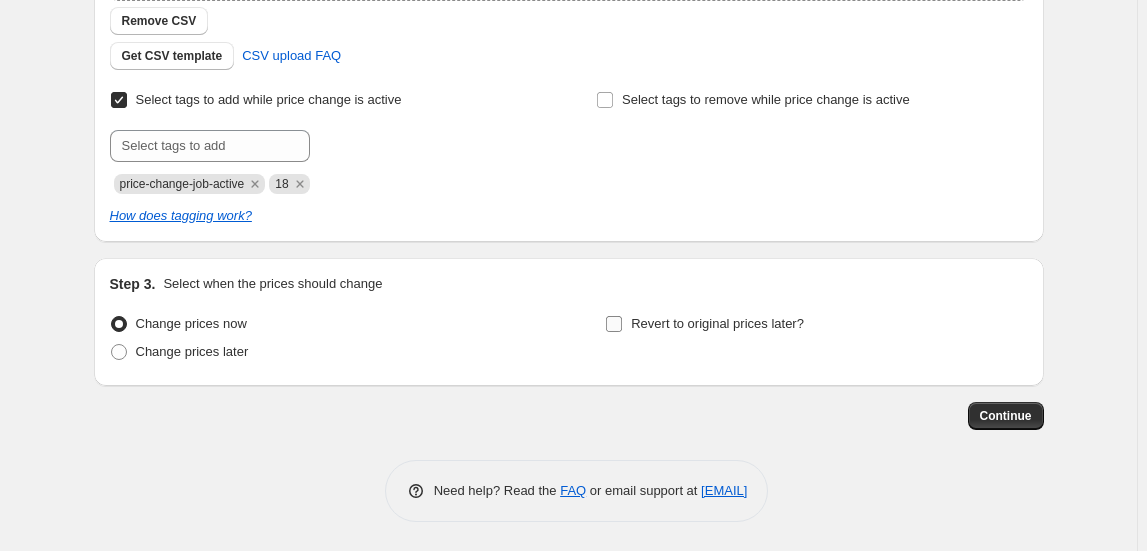 type on "Ofertas Dieciocheras 2025" 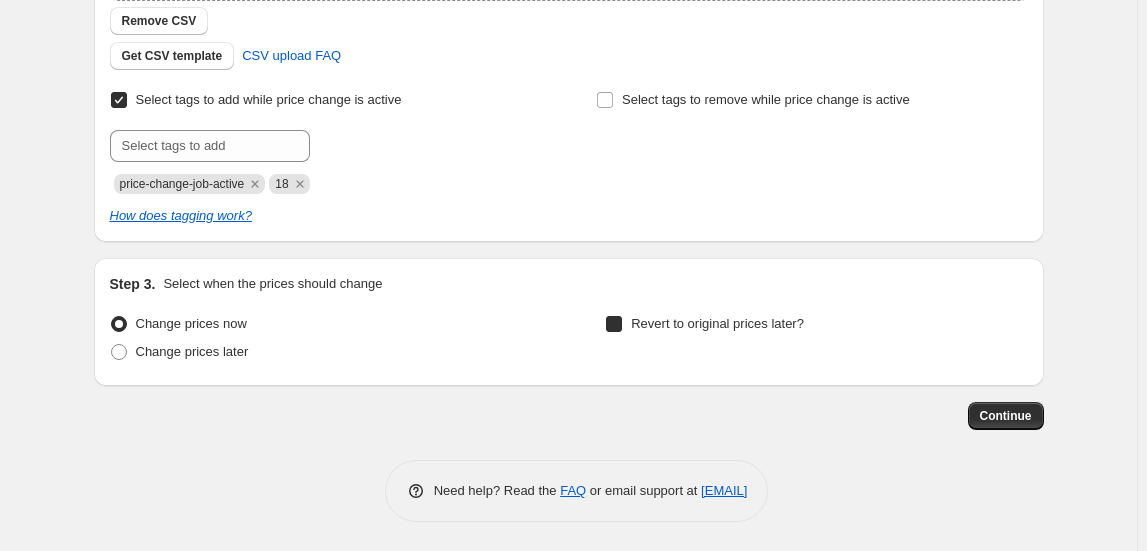 checkbox on "true" 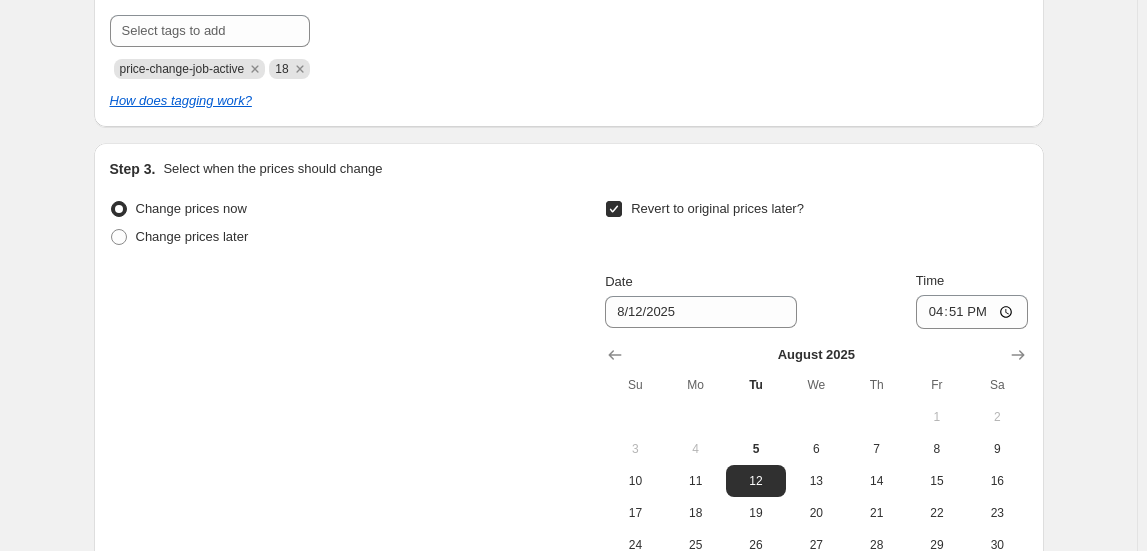 scroll, scrollTop: 669, scrollLeft: 0, axis: vertical 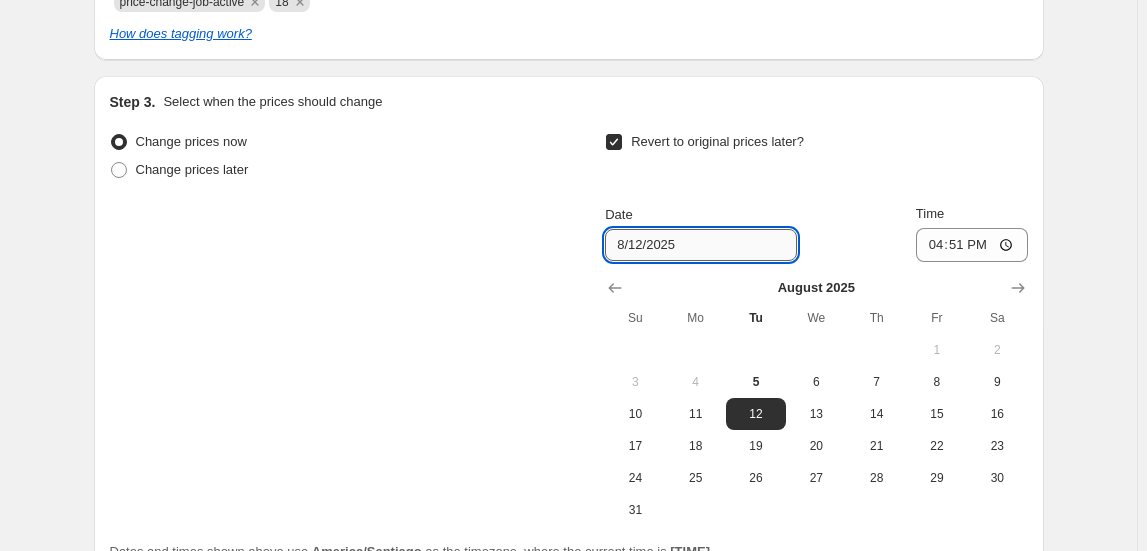 click on "8/12/2025" at bounding box center (701, 245) 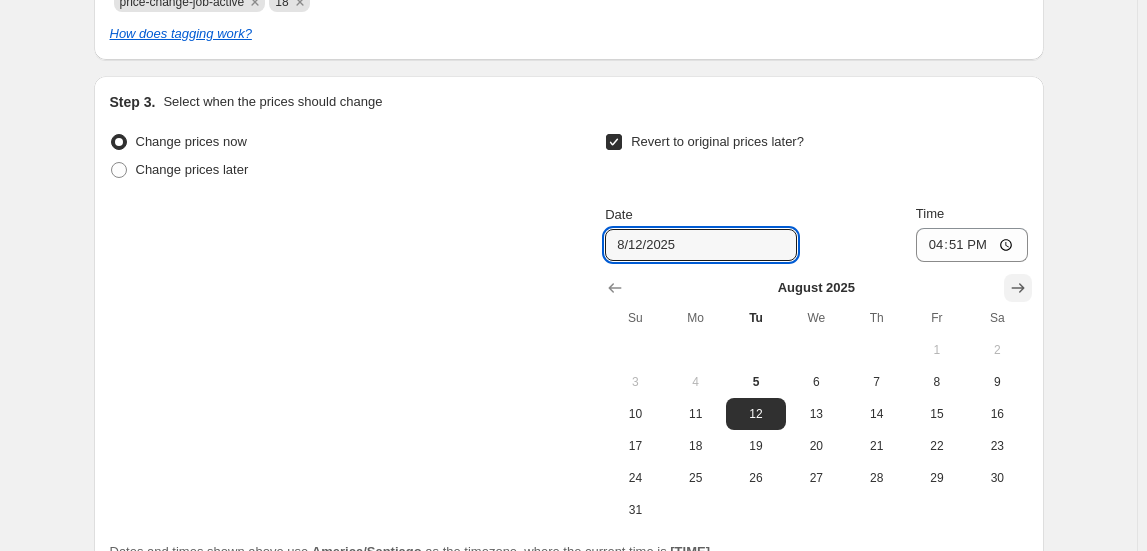 click 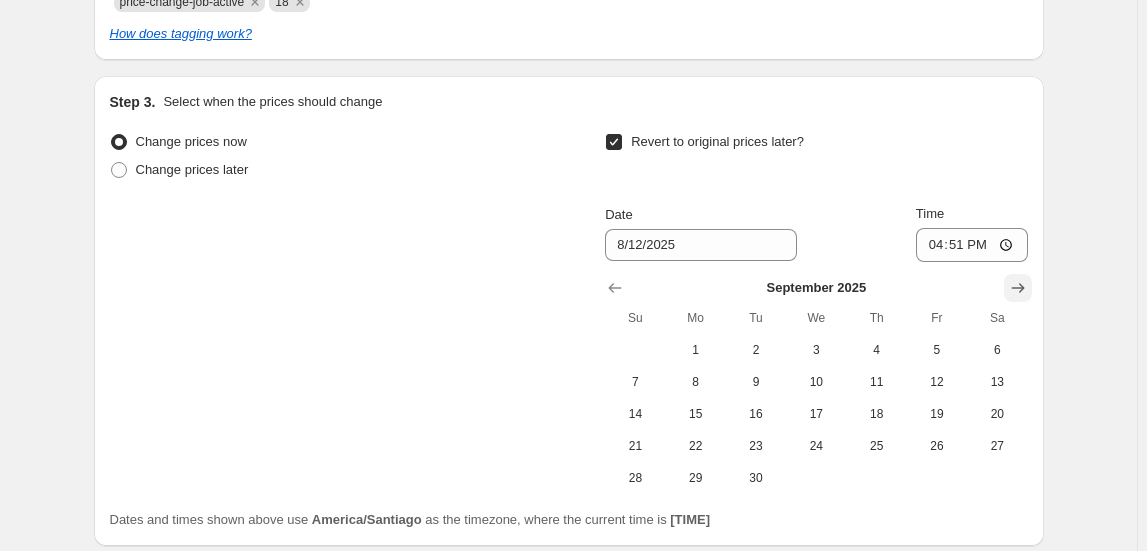click 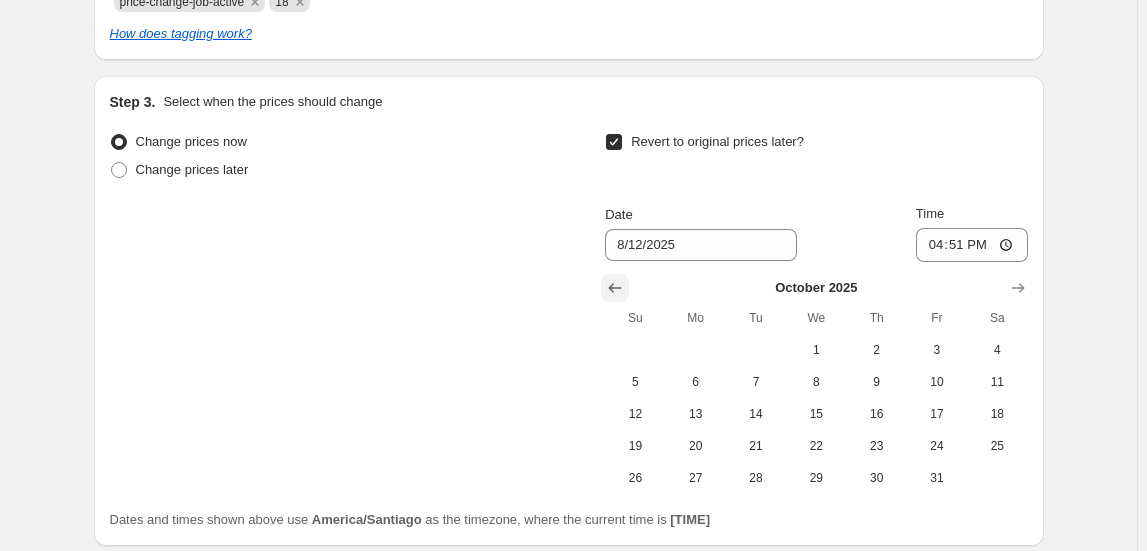 click 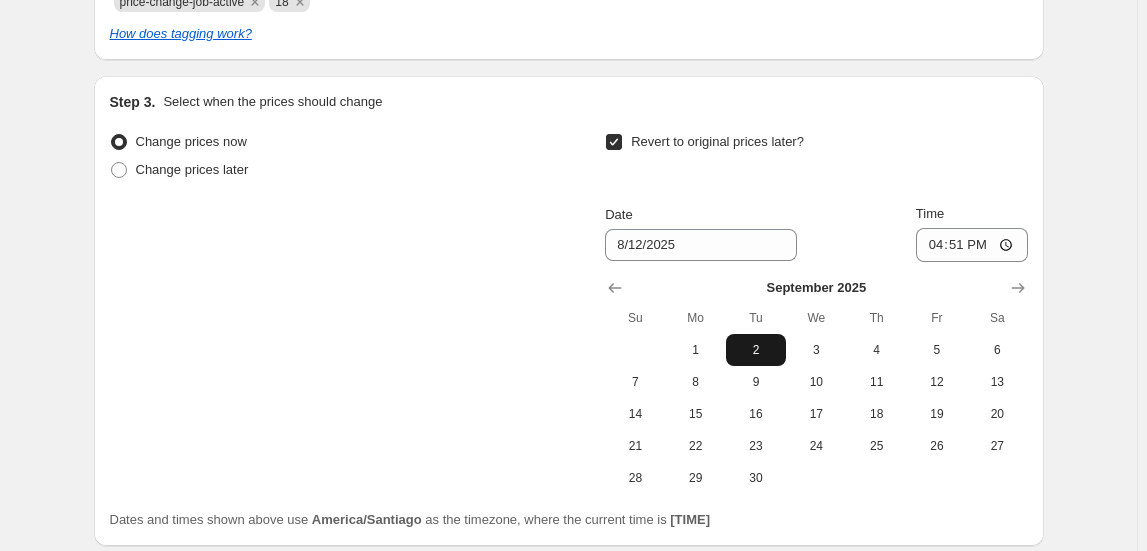 click on "2" at bounding box center (756, 350) 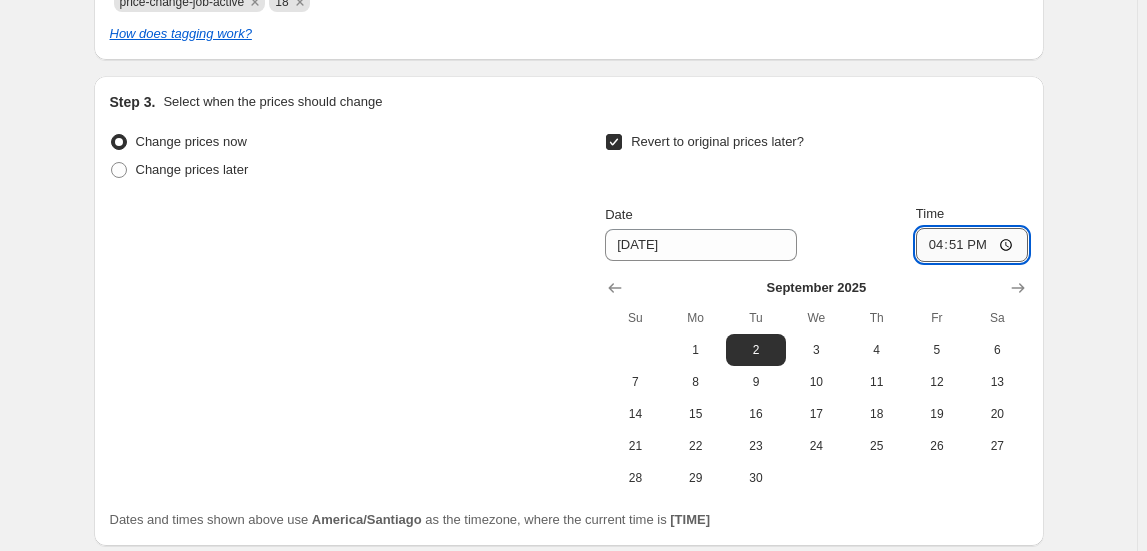 click on "16:51" at bounding box center (972, 245) 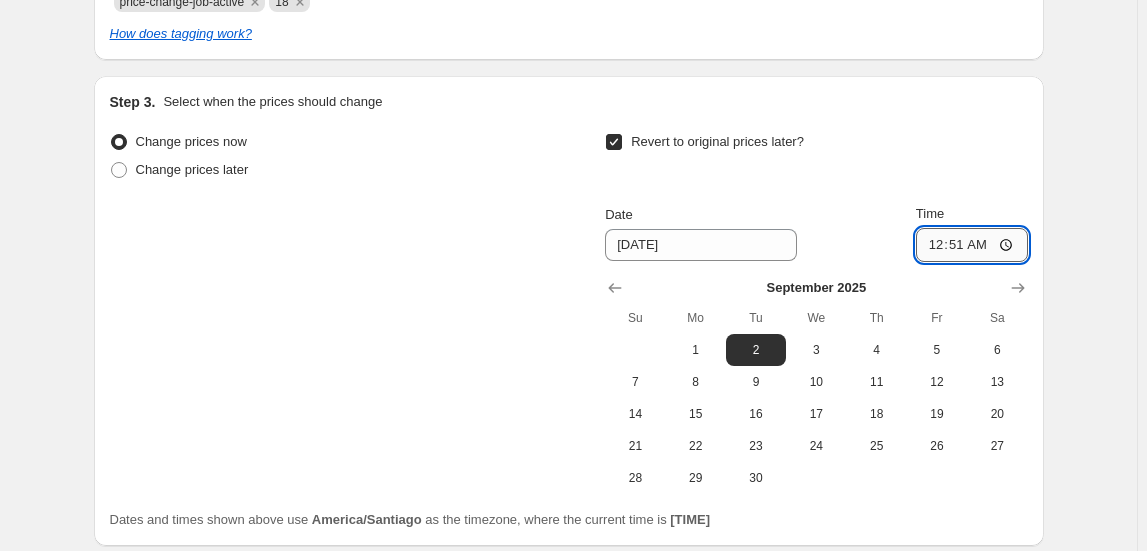 type on "00:00" 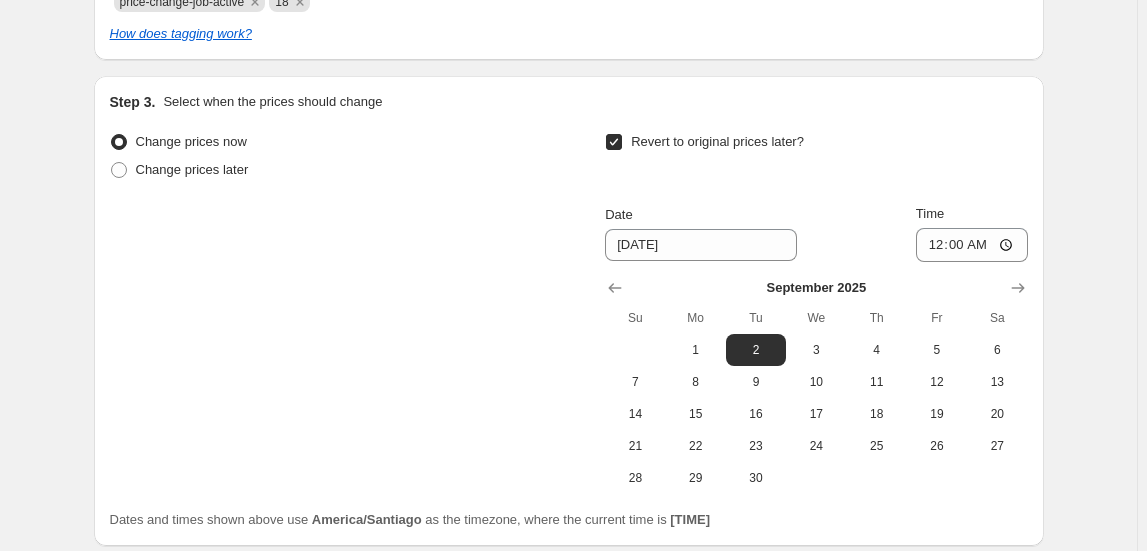 click on "Create new price change job. This page is ready Create new price change job Draft Step 1. Optionally give your price change job a title (eg "March 30% off sale on boots") Ofertas Dieciocheras 2025 This title is just for internal use, customers won't see it Step 2. Select how the prices should change Use bulk price change rules Set product prices individually Use CSV upload Upload files csv_template_user_20698 (16) - csv_template_user_20698 (16).csv csv_template_user_20698 (16) - csv_template_user_20698 (16).csv Remove CSV Get CSV template CSV upload FAQ Select tags to add while price change is active Submit price-change-job-active 18 Select tags to remove while price change is active How does tagging work? Step 3. Select when the prices should change Change prices now Change prices later Revert to original prices later? Date [DATE] Time [TIME] September   2025 Su Mo Tu We Th Fr Sa 1 2 3 4 5 6 7 8 9 10 11 12 13 14 15 16 17 18 19 20 21 22 23 24 25 26 27 28 29 30 Dates and times shown above use       Continue" at bounding box center [568, 21] 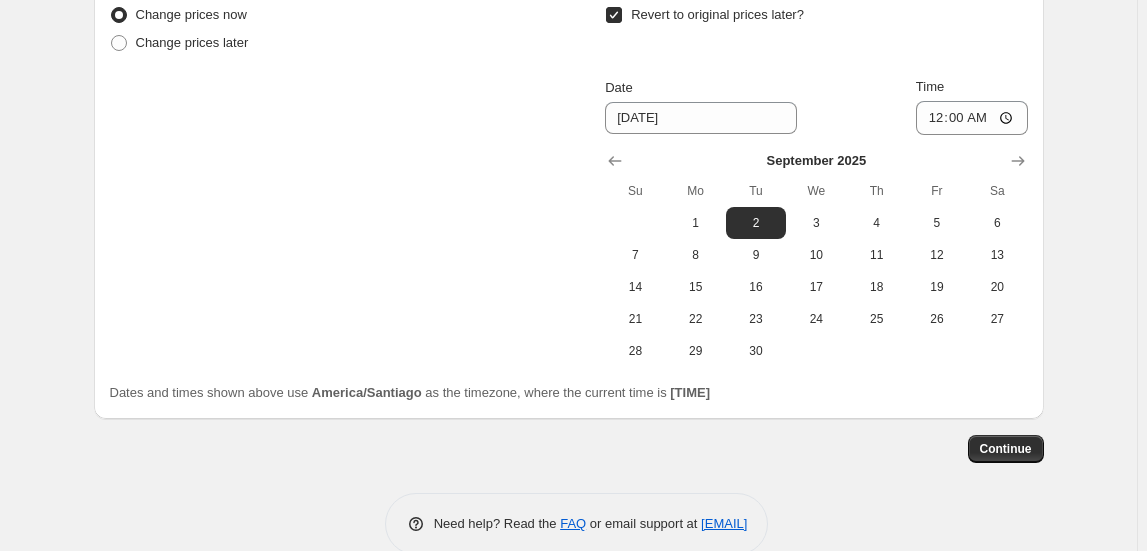scroll, scrollTop: 829, scrollLeft: 0, axis: vertical 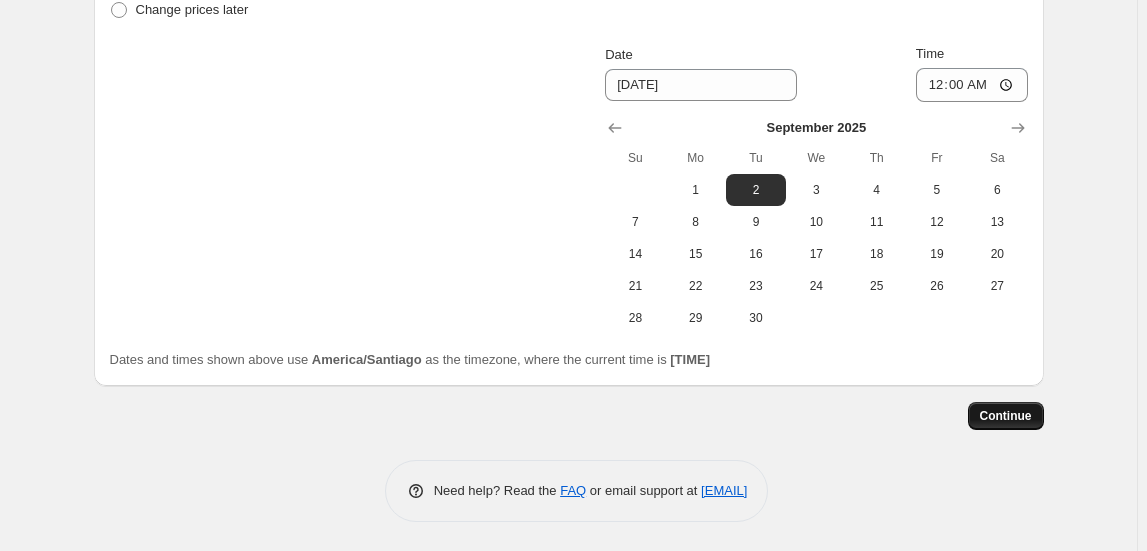 click on "Continue" at bounding box center [1006, 416] 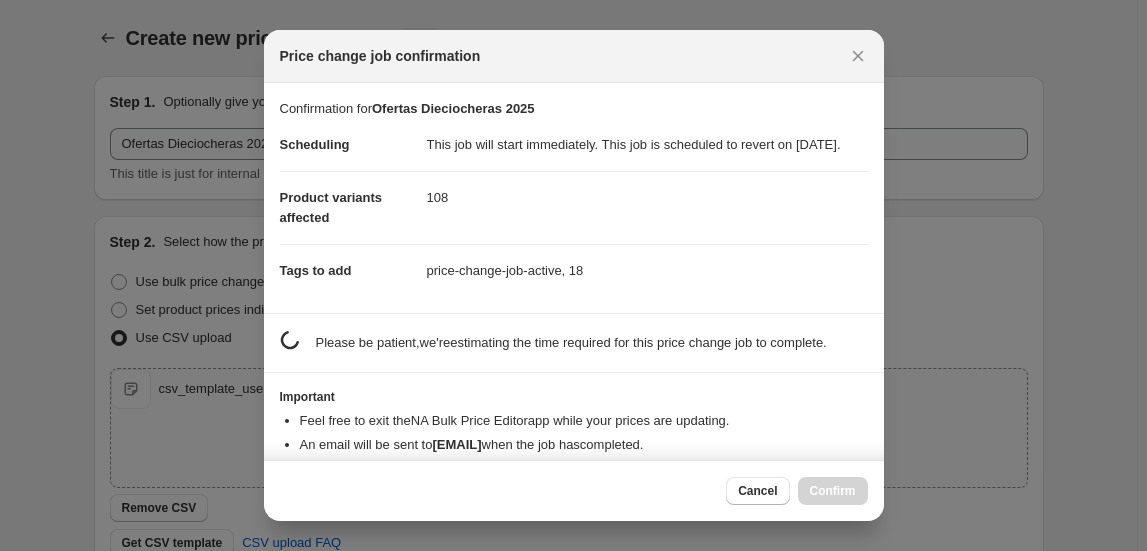 scroll, scrollTop: 829, scrollLeft: 0, axis: vertical 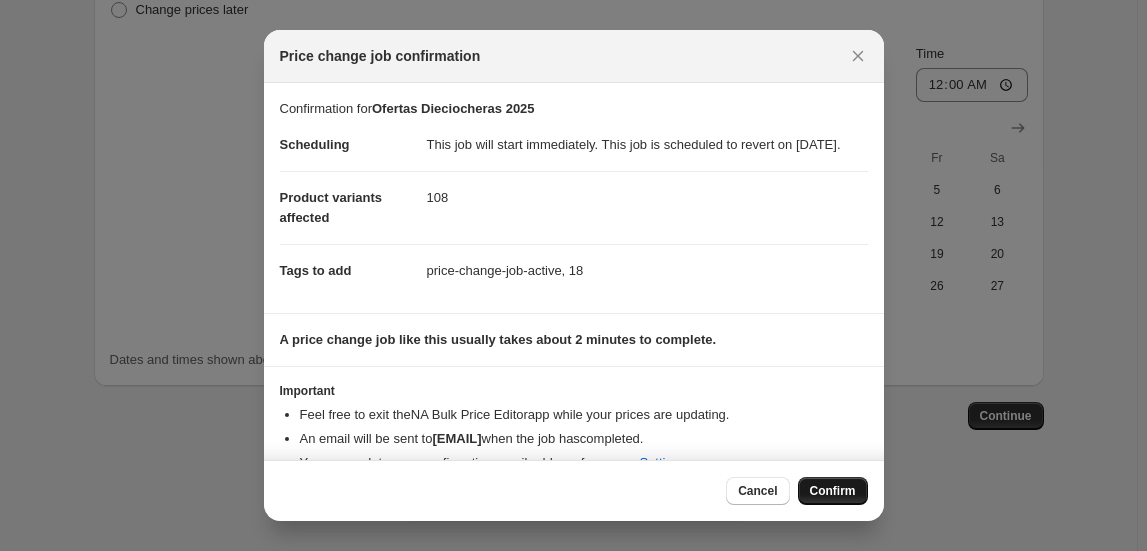 click on "Confirm" at bounding box center (833, 491) 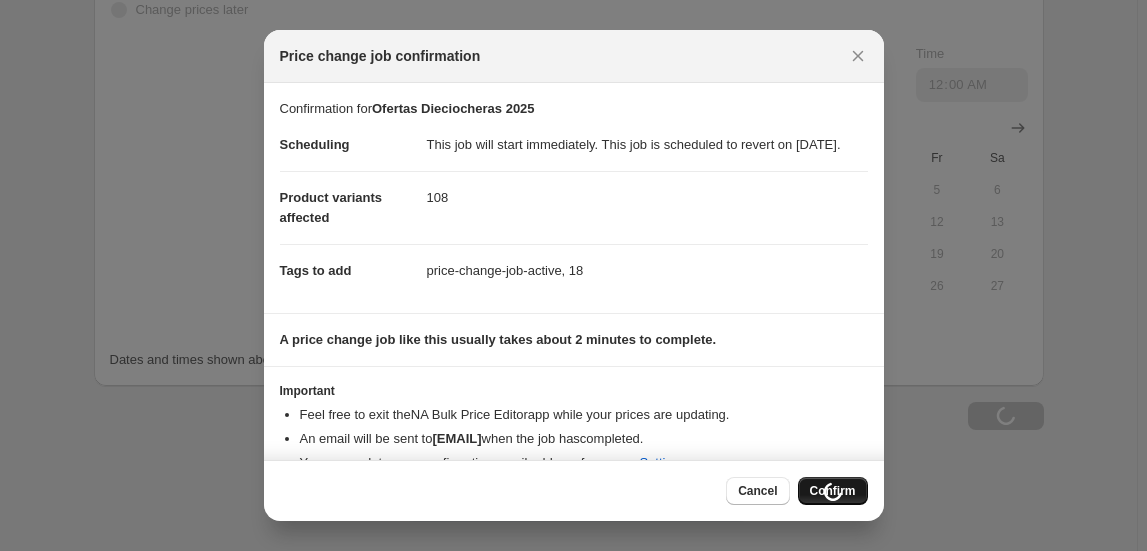 type on "Ofertas Dieciocheras 2025" 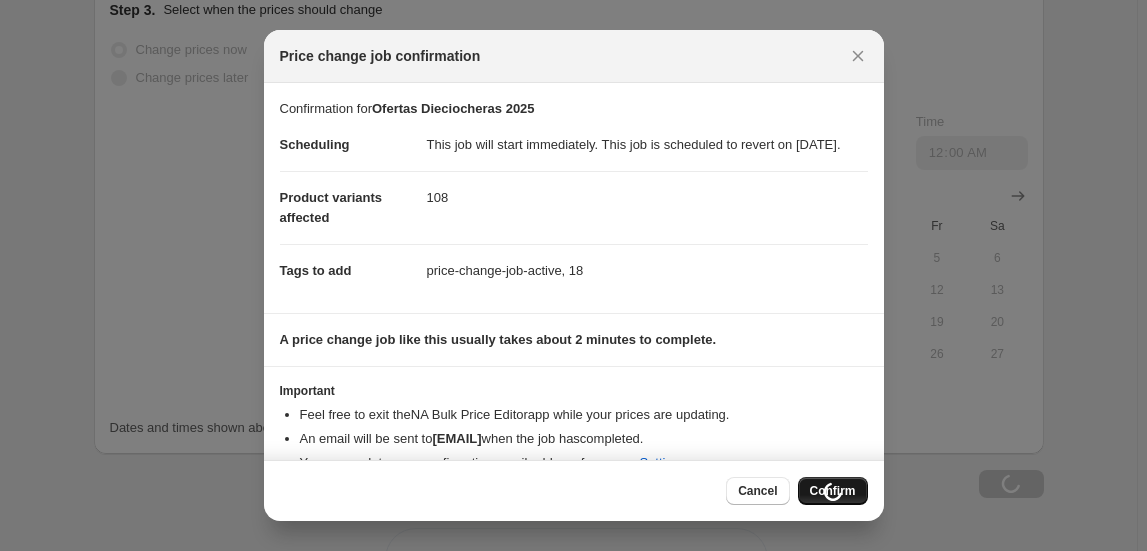 scroll, scrollTop: 896, scrollLeft: 0, axis: vertical 